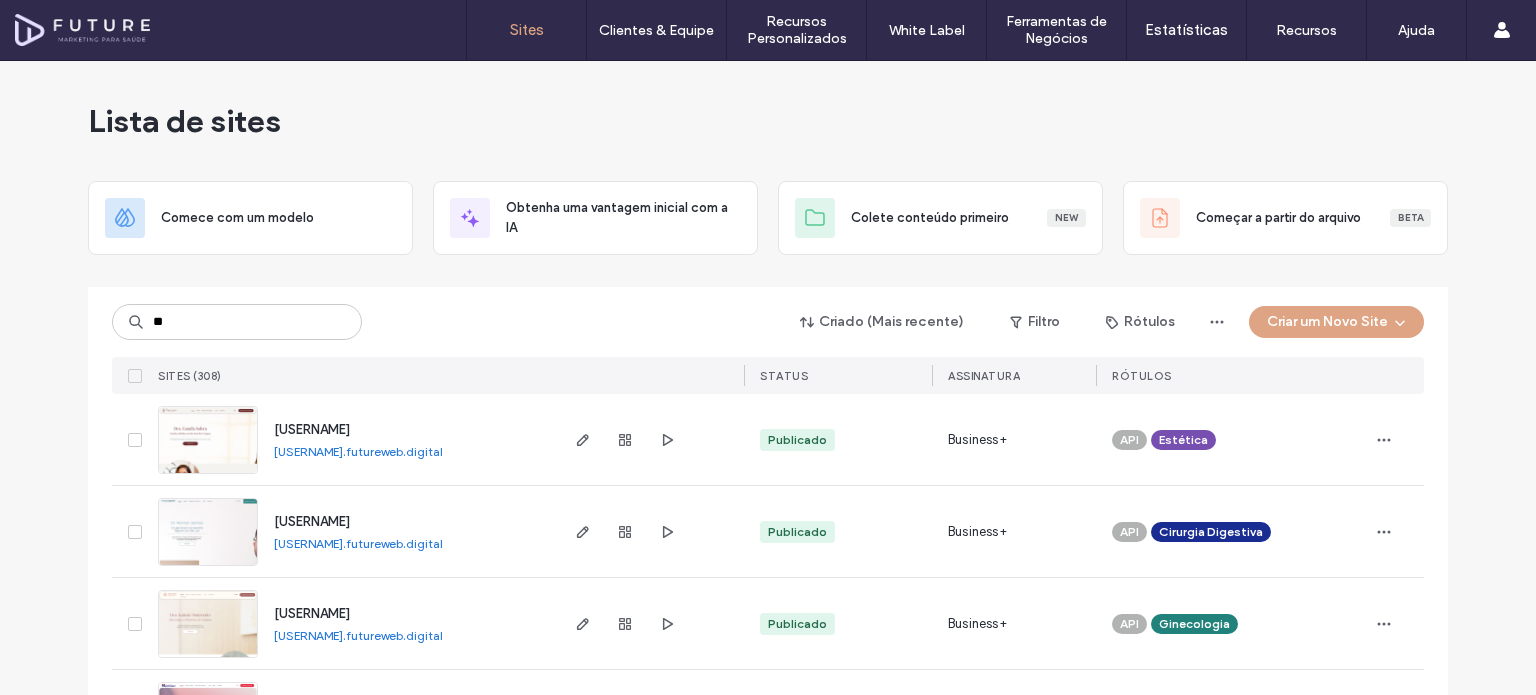 scroll, scrollTop: 0, scrollLeft: 0, axis: both 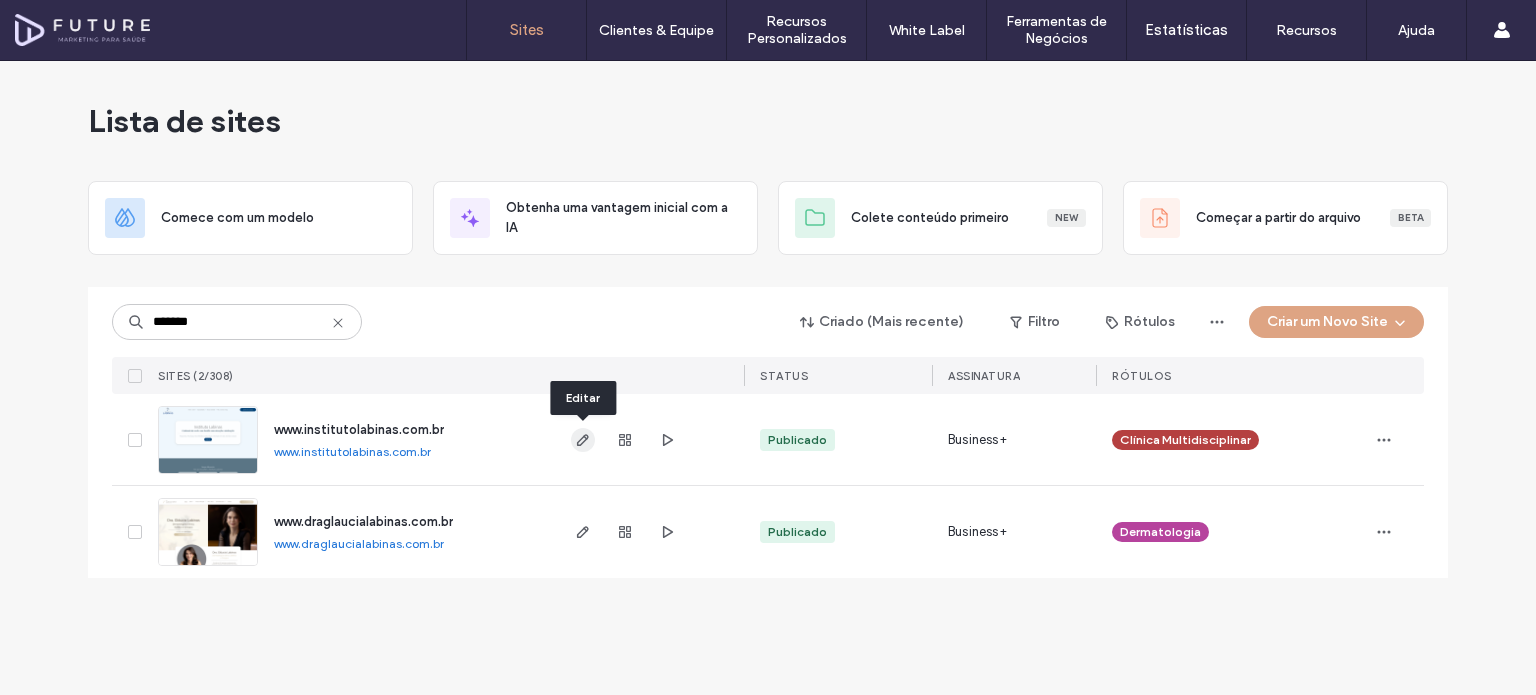 type on "*******" 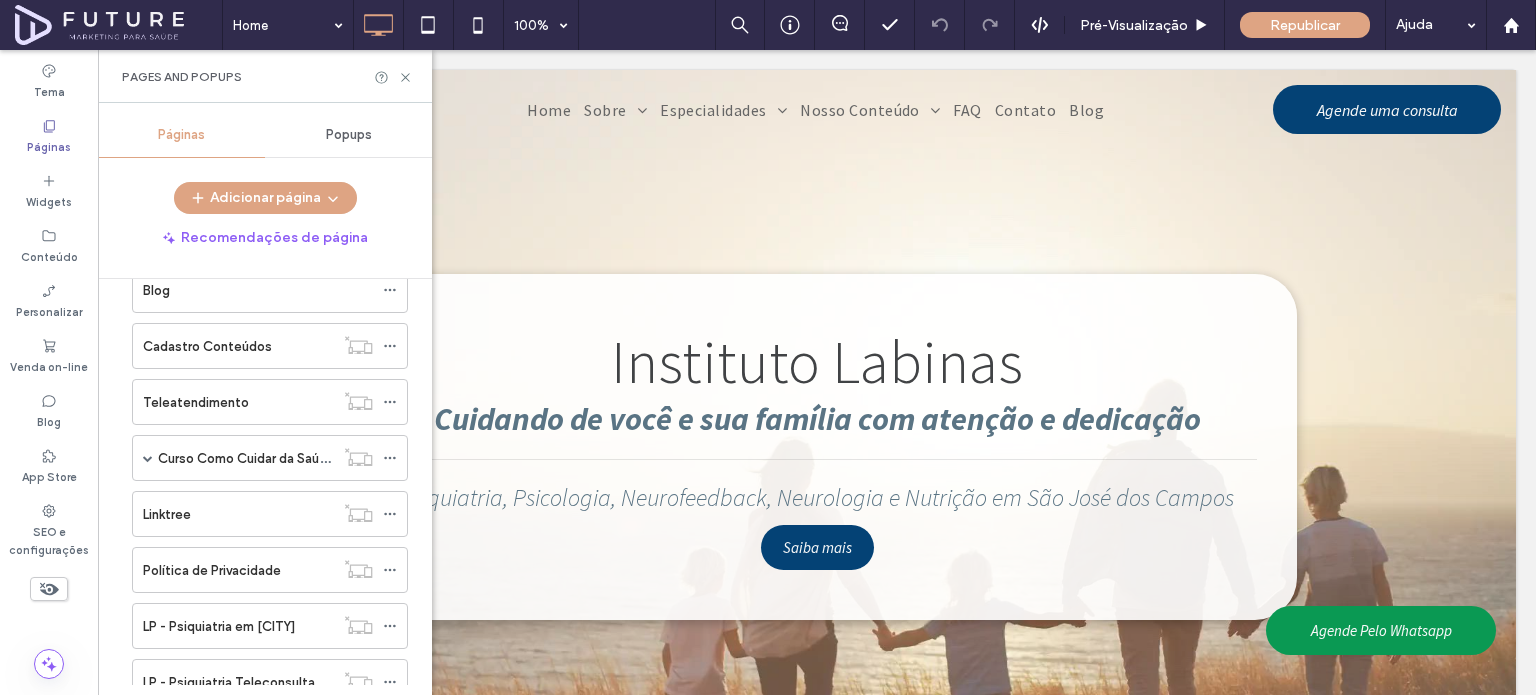scroll, scrollTop: 100, scrollLeft: 0, axis: vertical 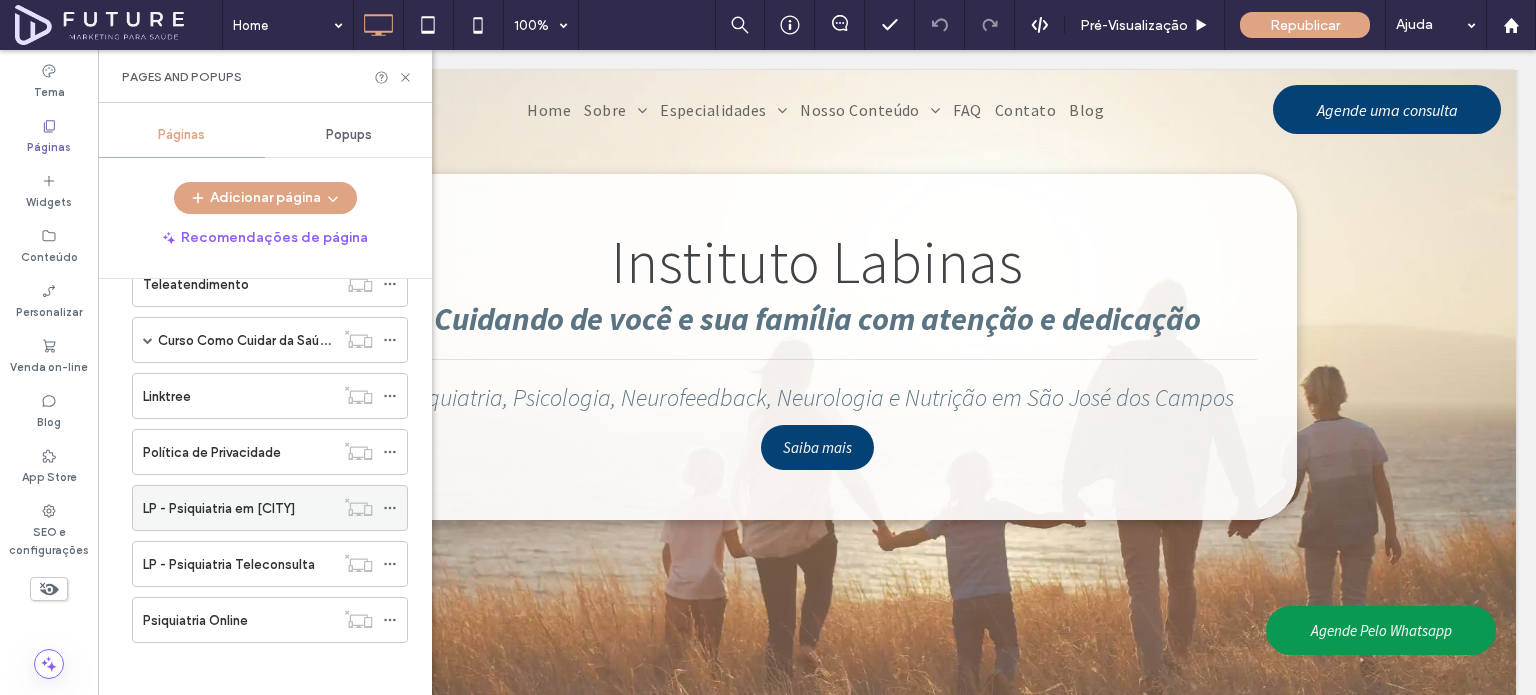 click on "LP - Psiquiatria em SJC" at bounding box center [219, 508] 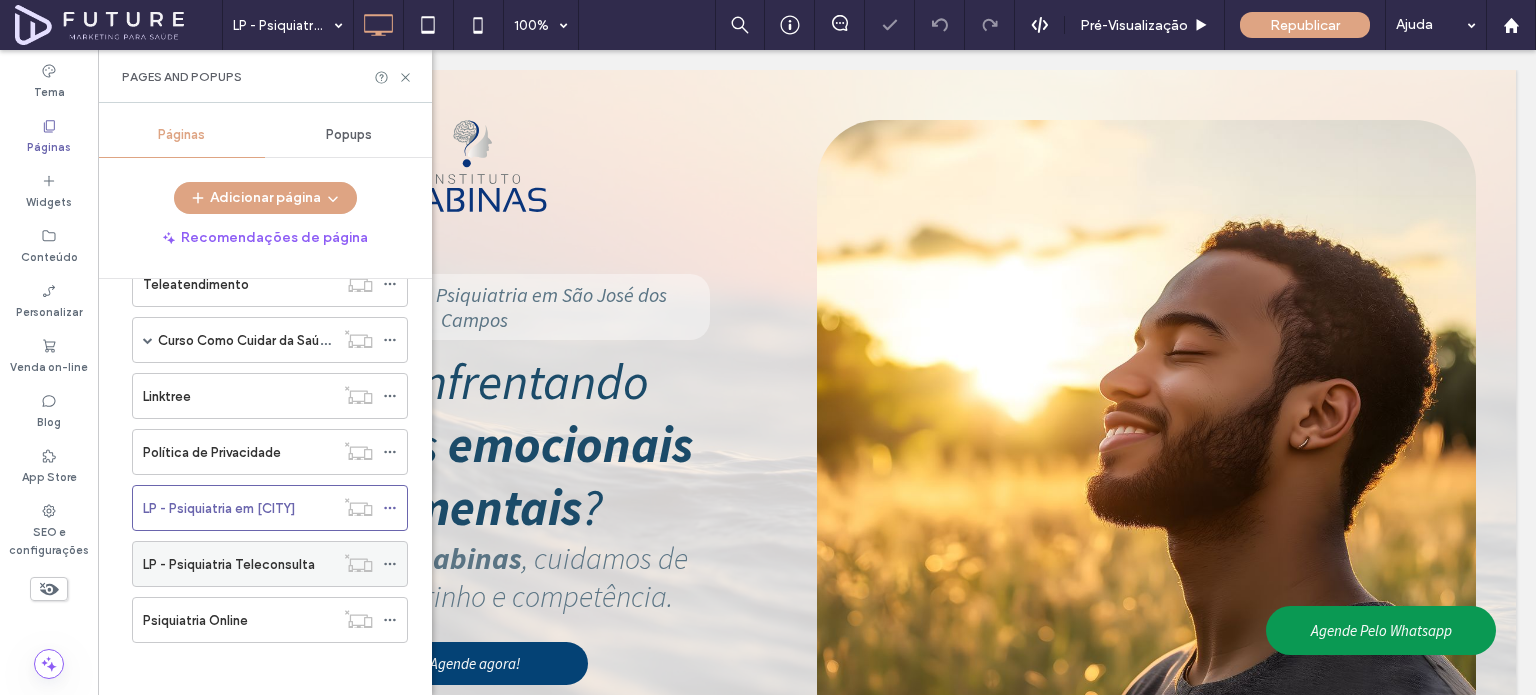 click on "LP - Psiquiatria Teleconsulta" at bounding box center (229, 564) 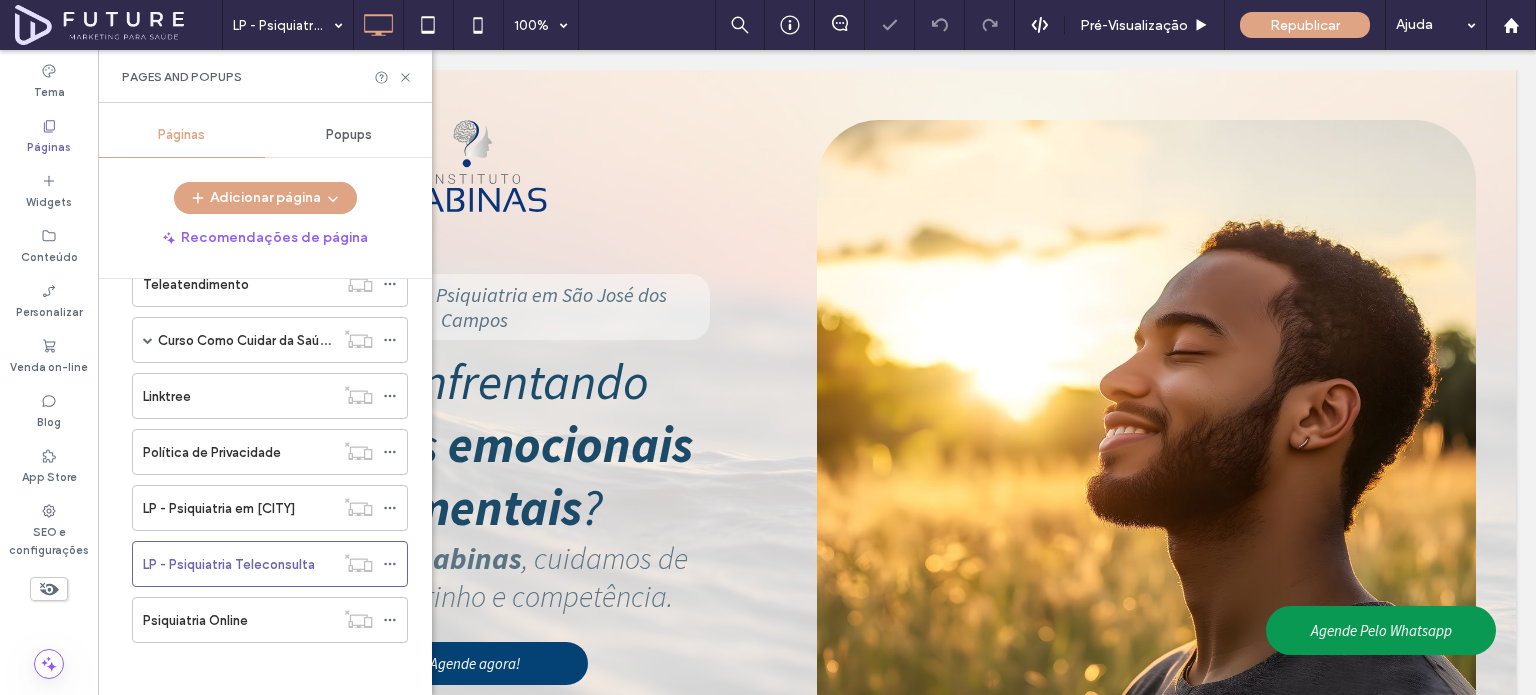 scroll, scrollTop: 0, scrollLeft: 0, axis: both 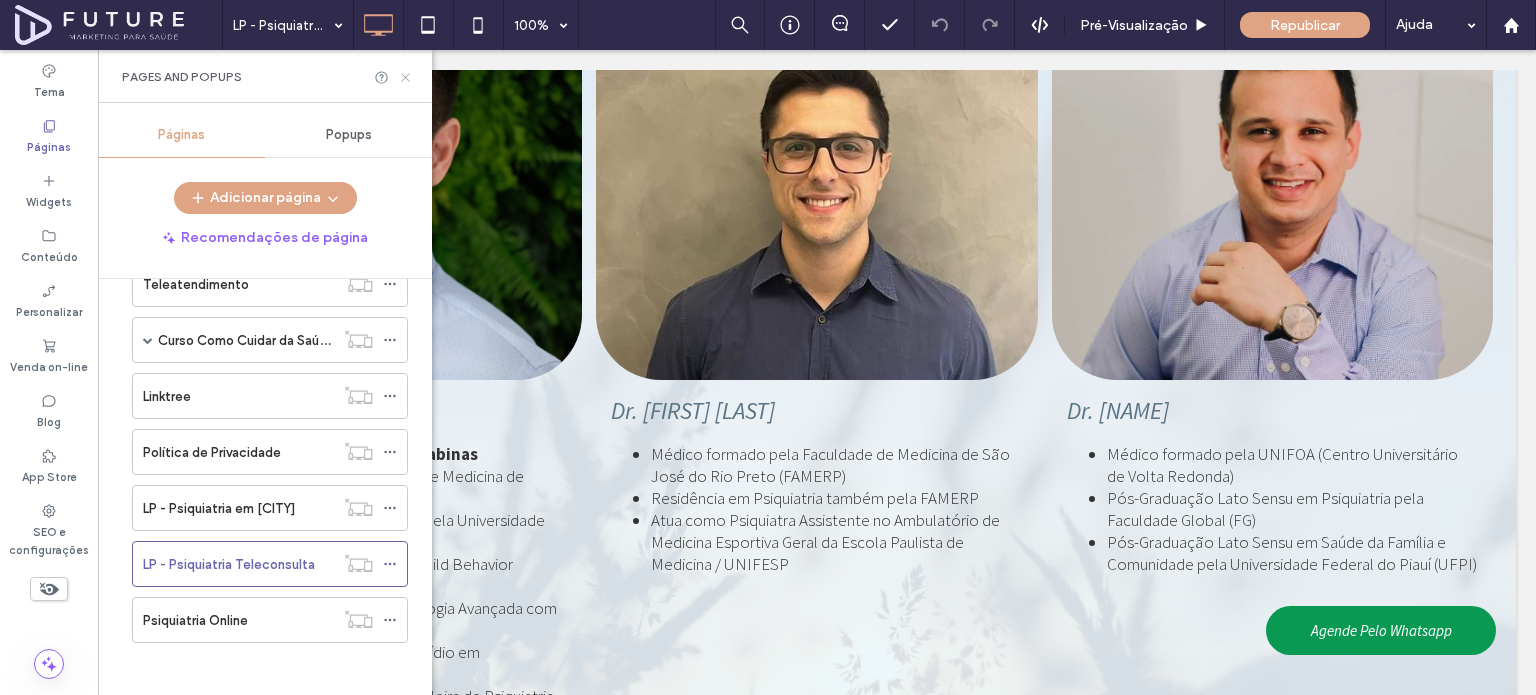 drag, startPoint x: 299, startPoint y: 24, endPoint x: 397, endPoint y: 74, distance: 110.01818 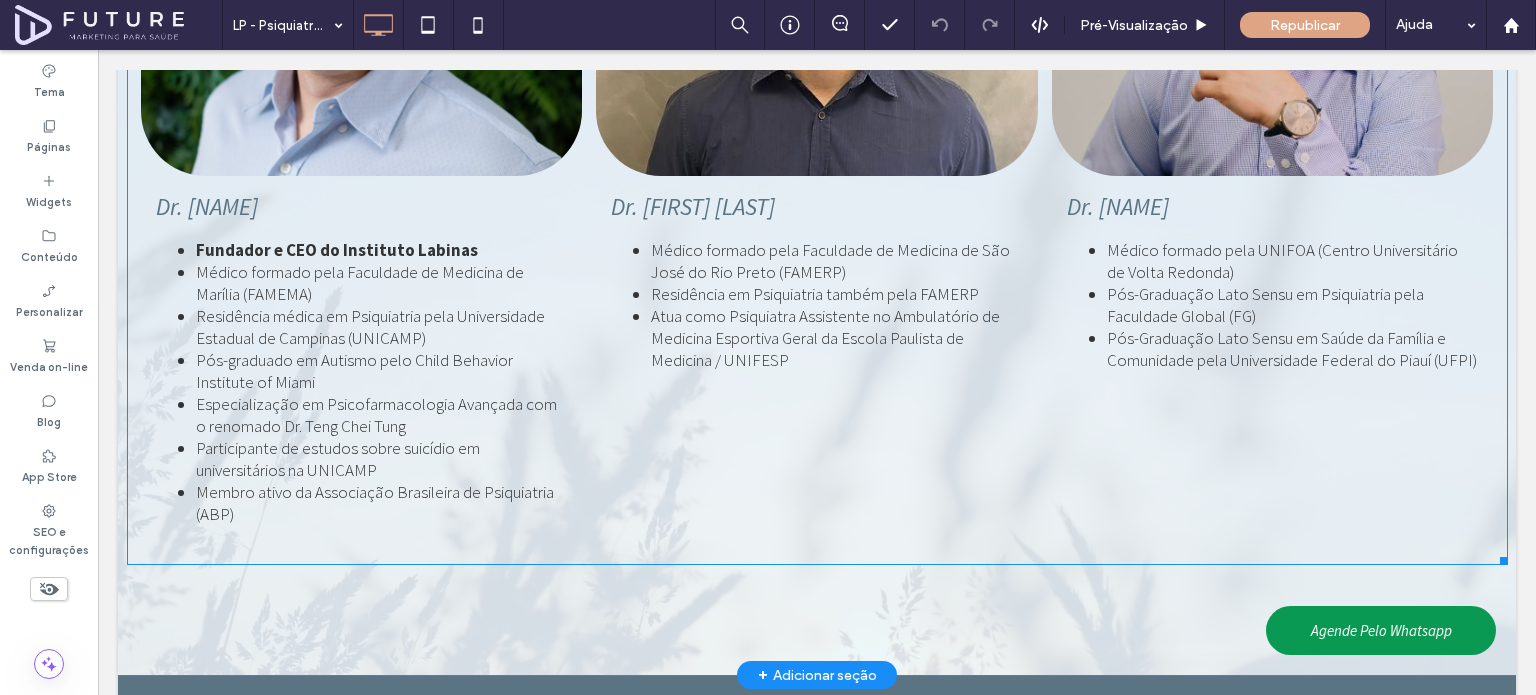 scroll, scrollTop: 1700, scrollLeft: 0, axis: vertical 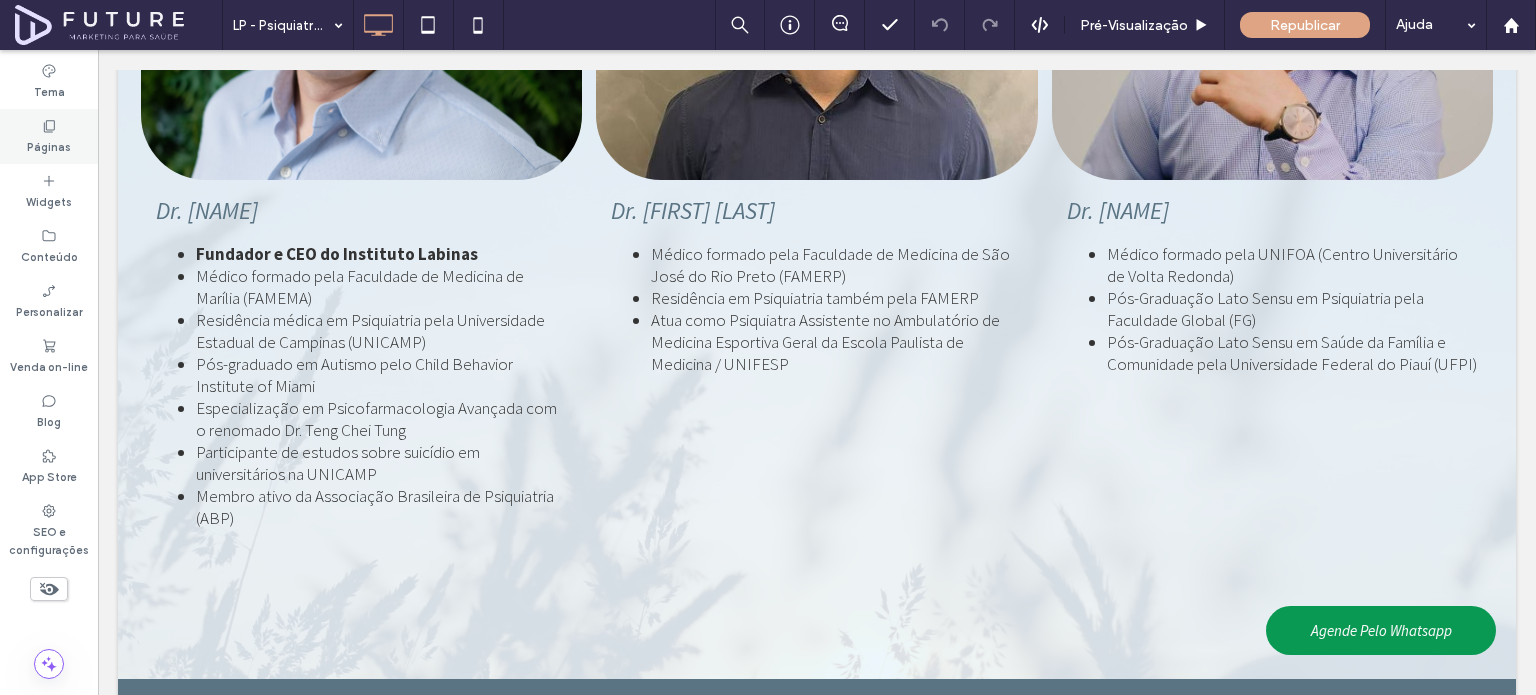 click on "Páginas" at bounding box center (49, 145) 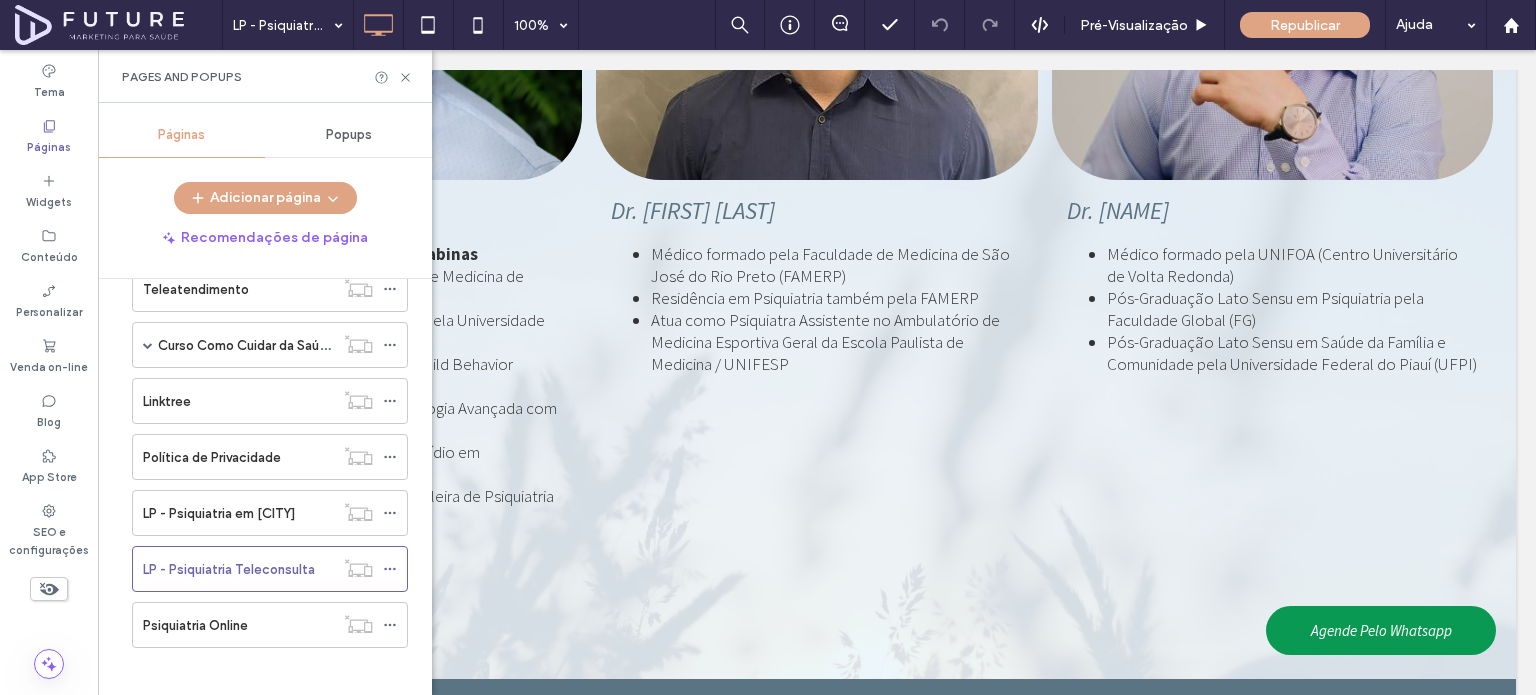 scroll, scrollTop: 556, scrollLeft: 0, axis: vertical 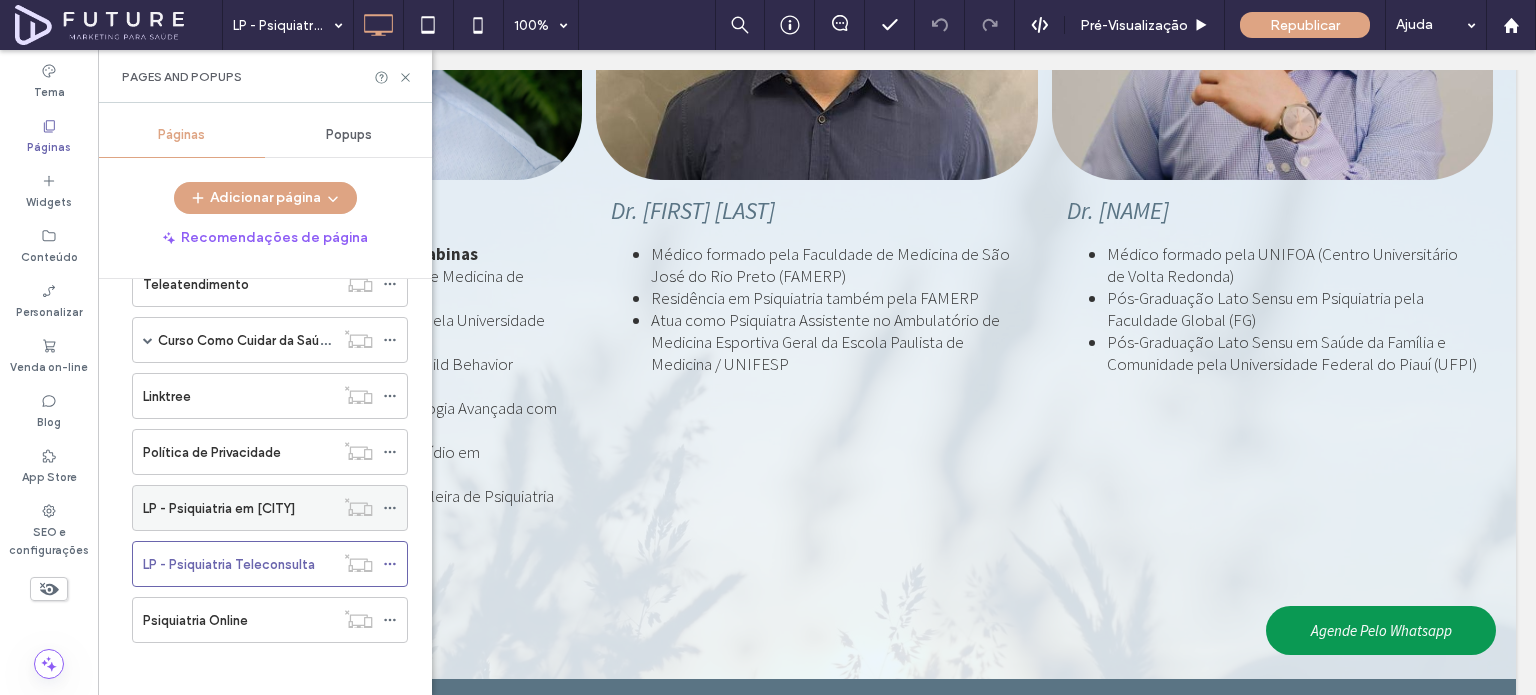 click on "LP - Psiquiatria em SJC" at bounding box center [219, 508] 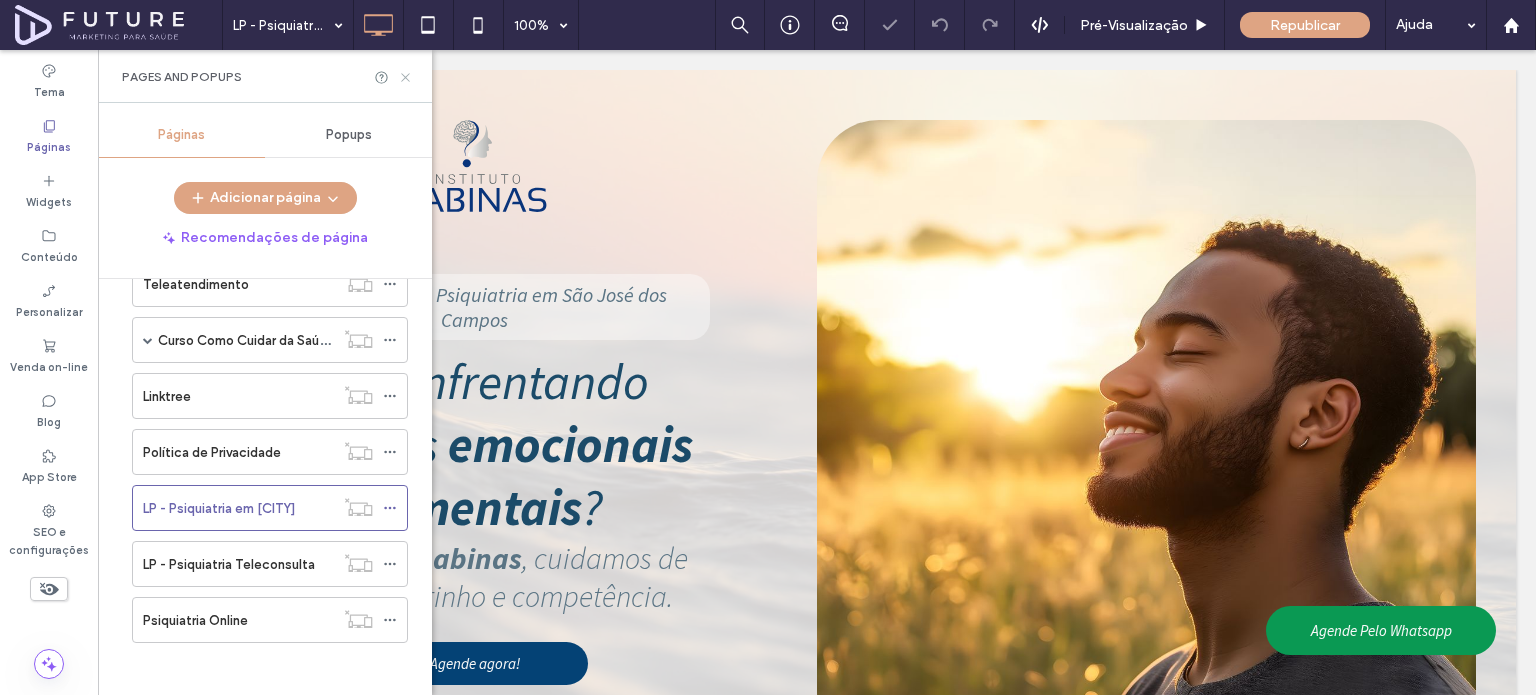 scroll, scrollTop: 0, scrollLeft: 0, axis: both 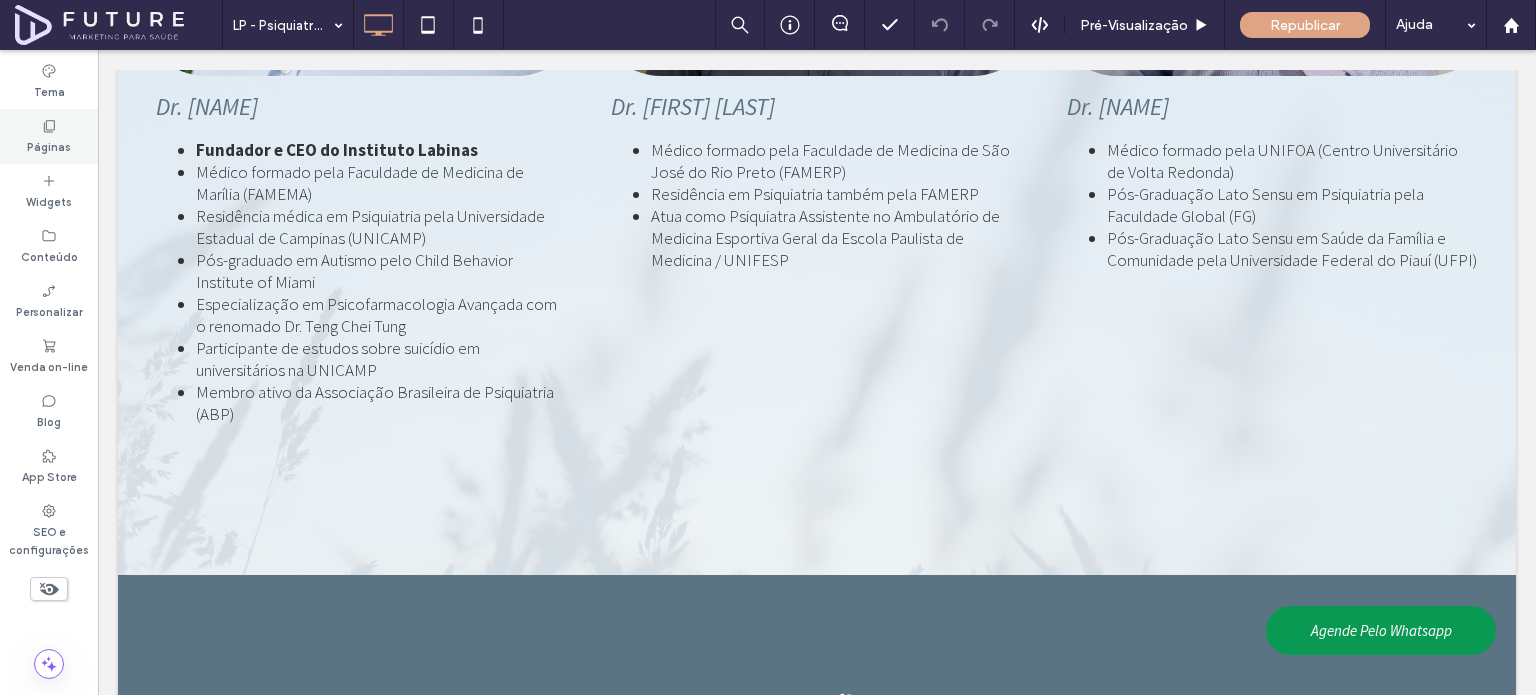 click on "Páginas" at bounding box center (49, 145) 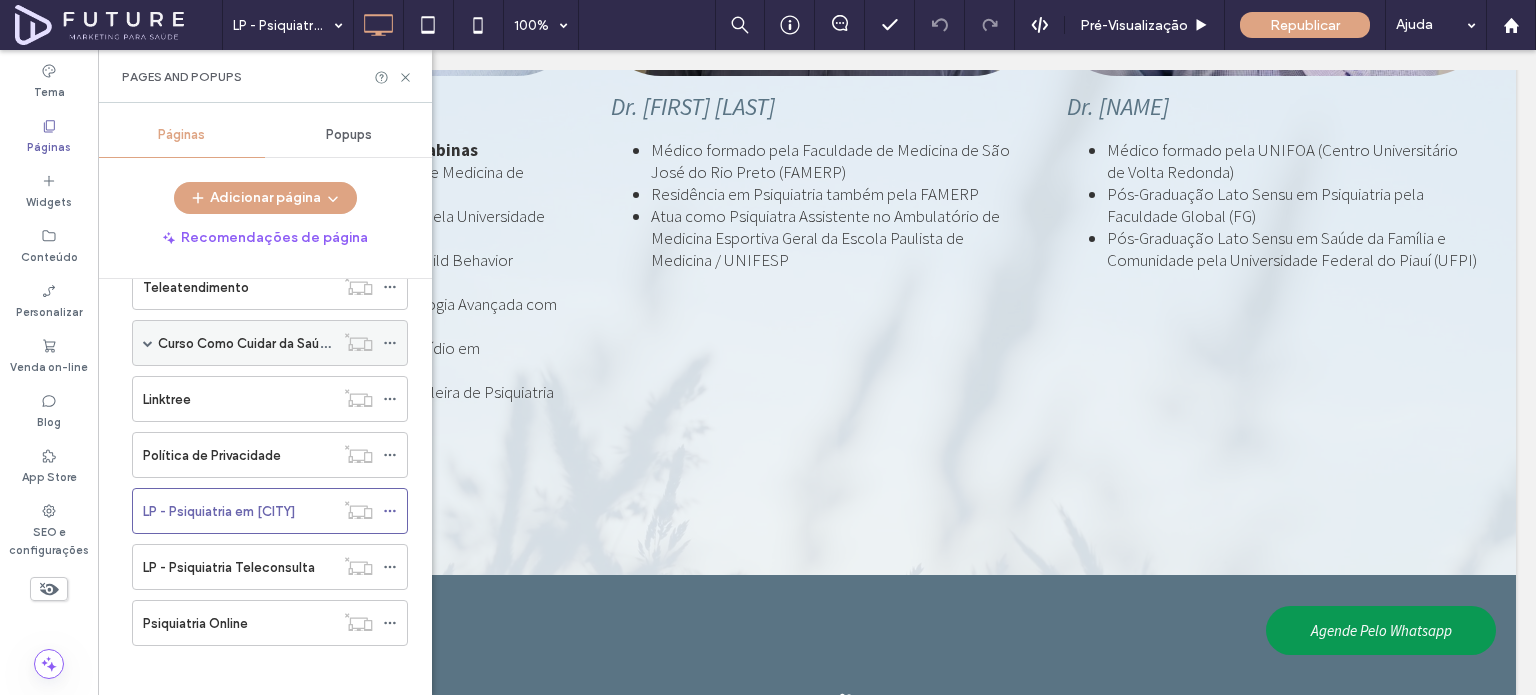 scroll, scrollTop: 556, scrollLeft: 0, axis: vertical 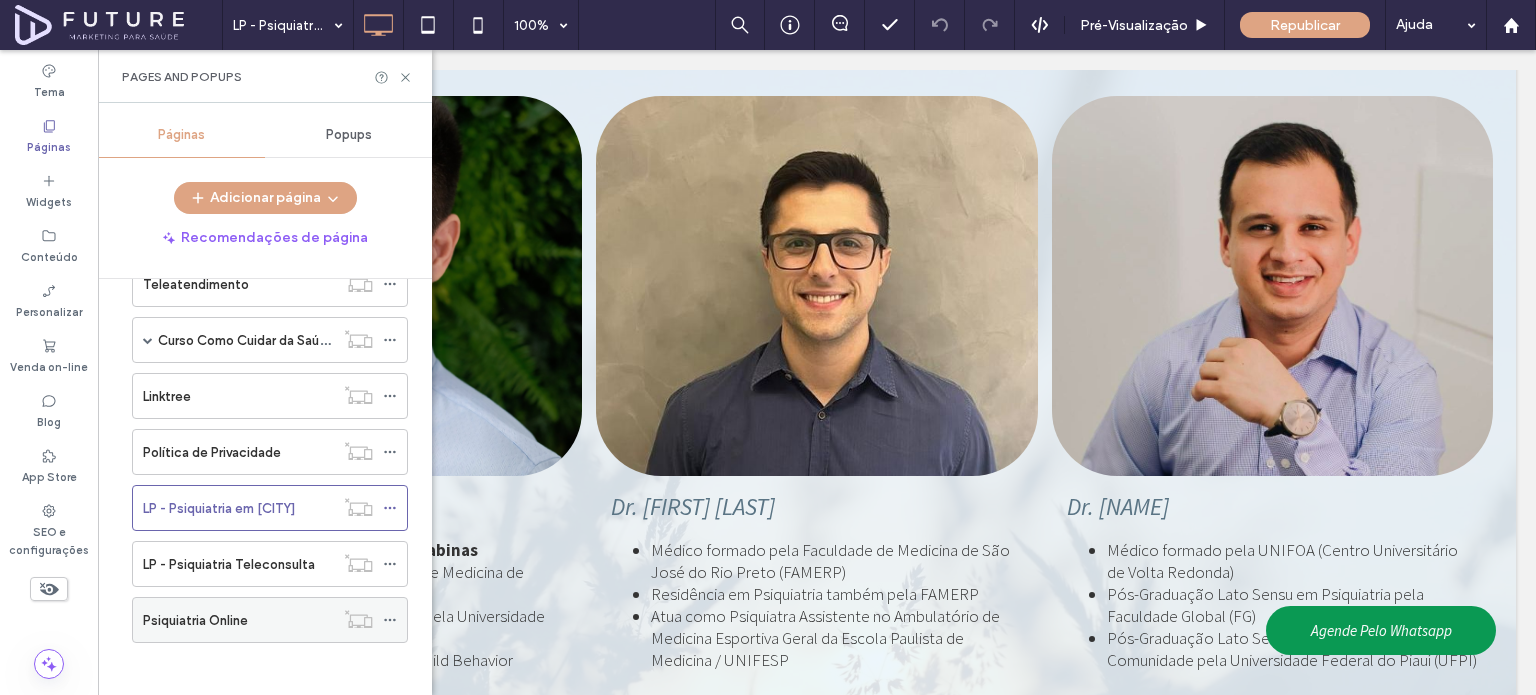 click on "Psiquiatria Online" at bounding box center (238, 620) 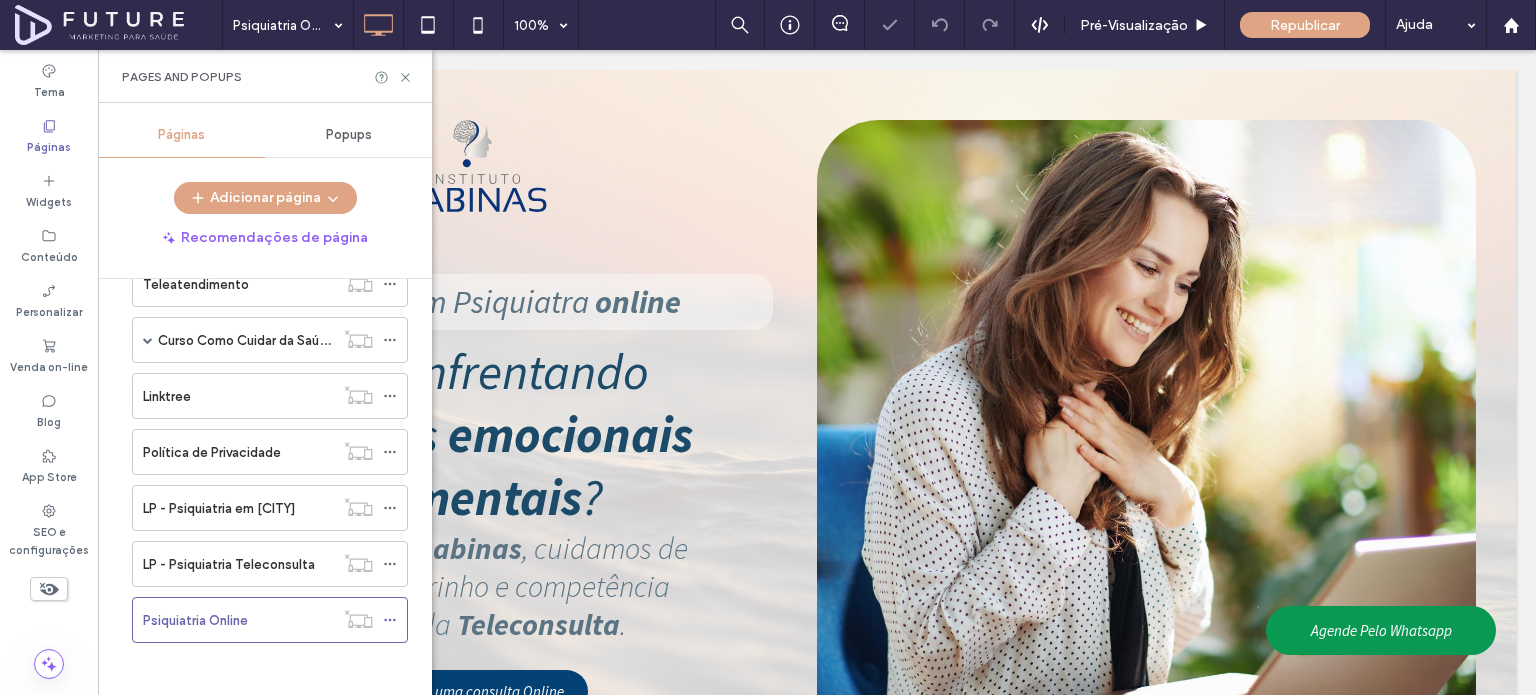 scroll, scrollTop: 0, scrollLeft: 0, axis: both 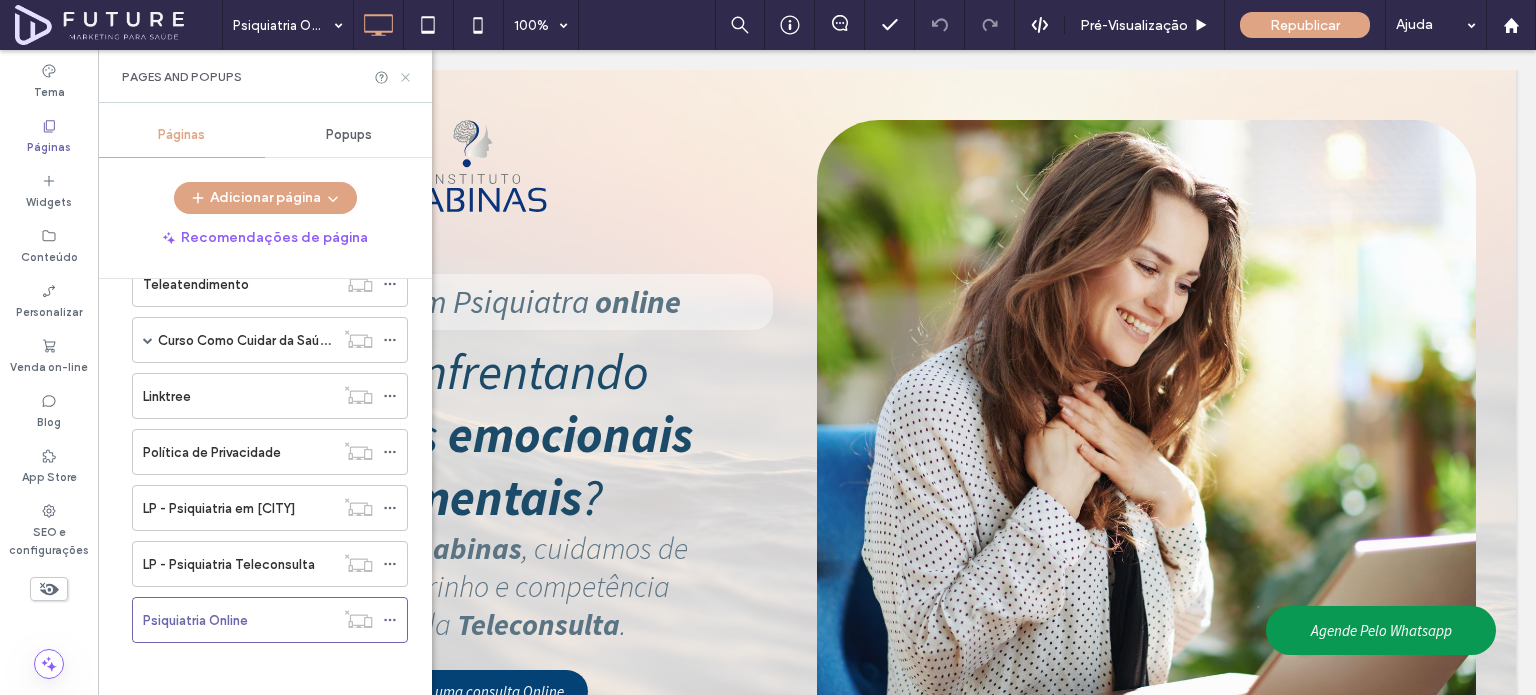 click 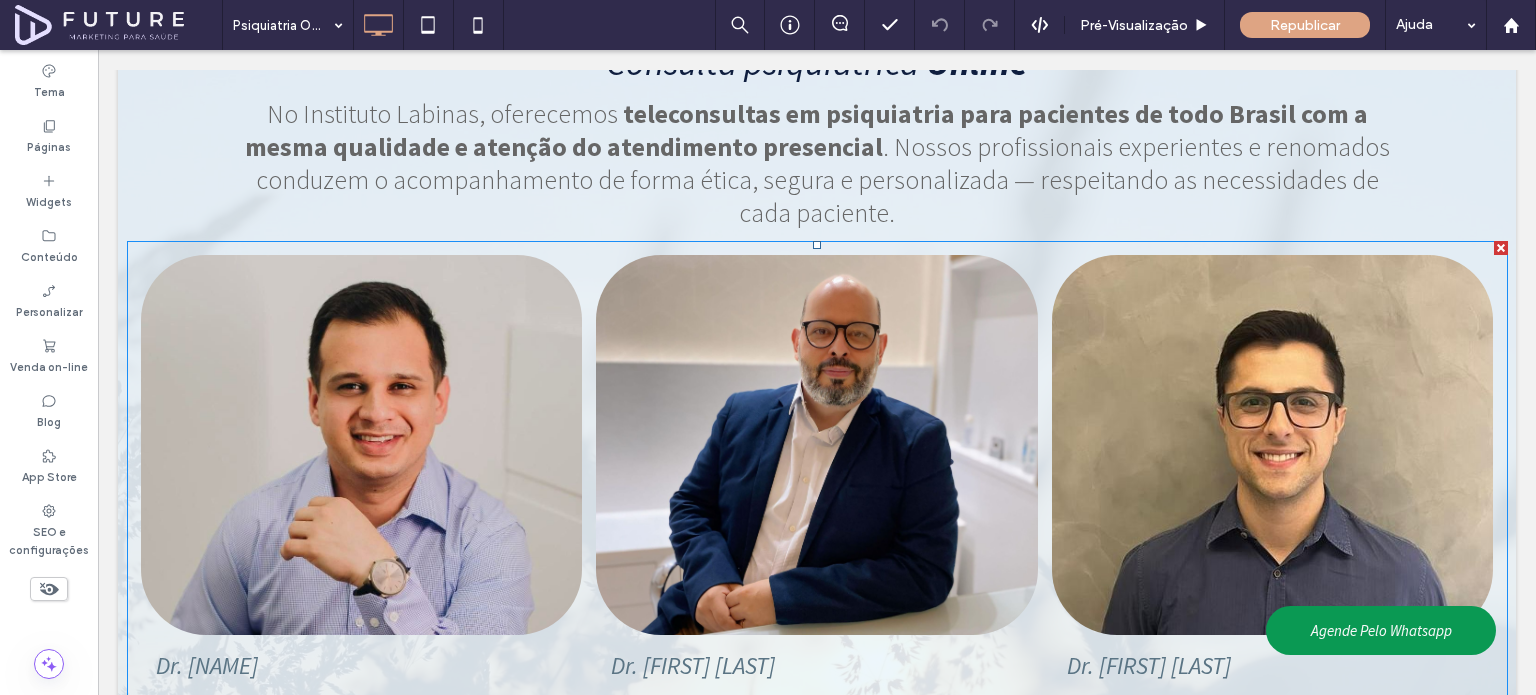 scroll, scrollTop: 1400, scrollLeft: 0, axis: vertical 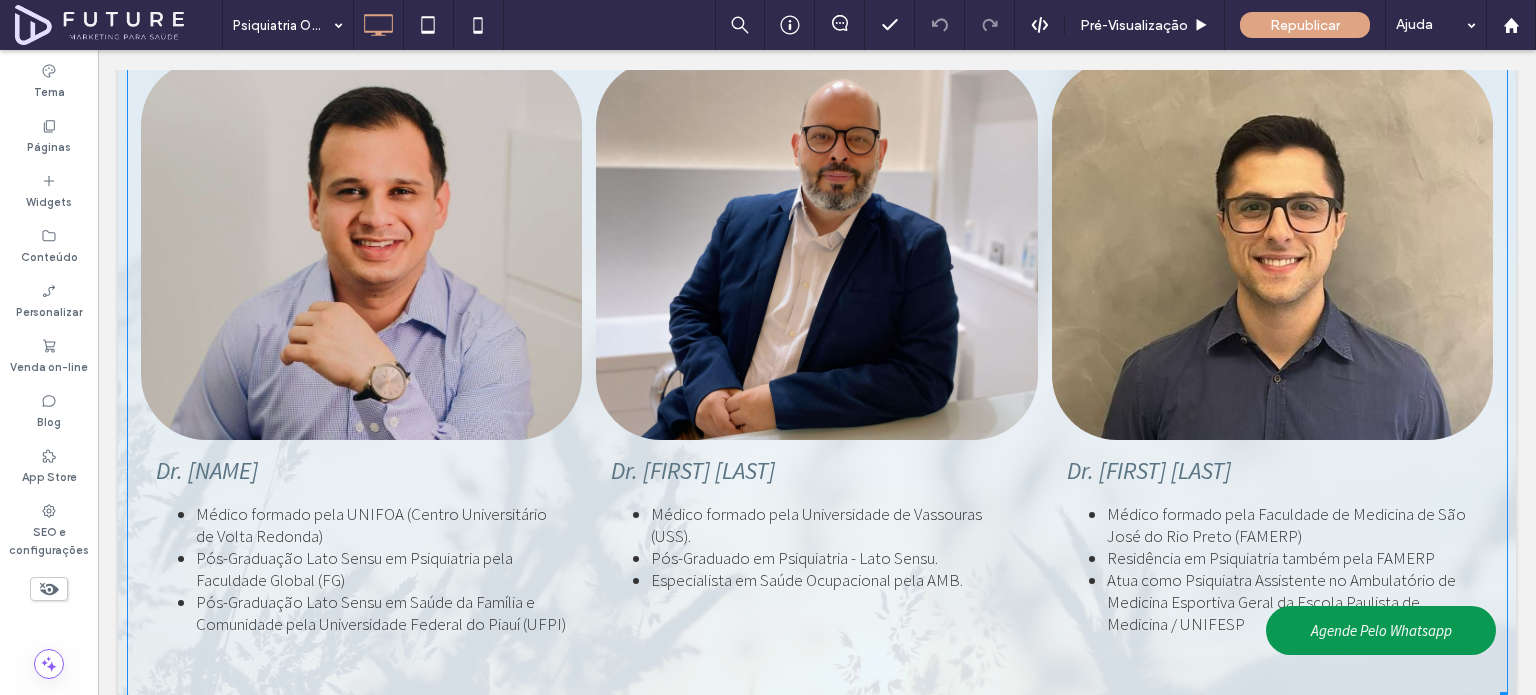 click at bounding box center [817, 250] 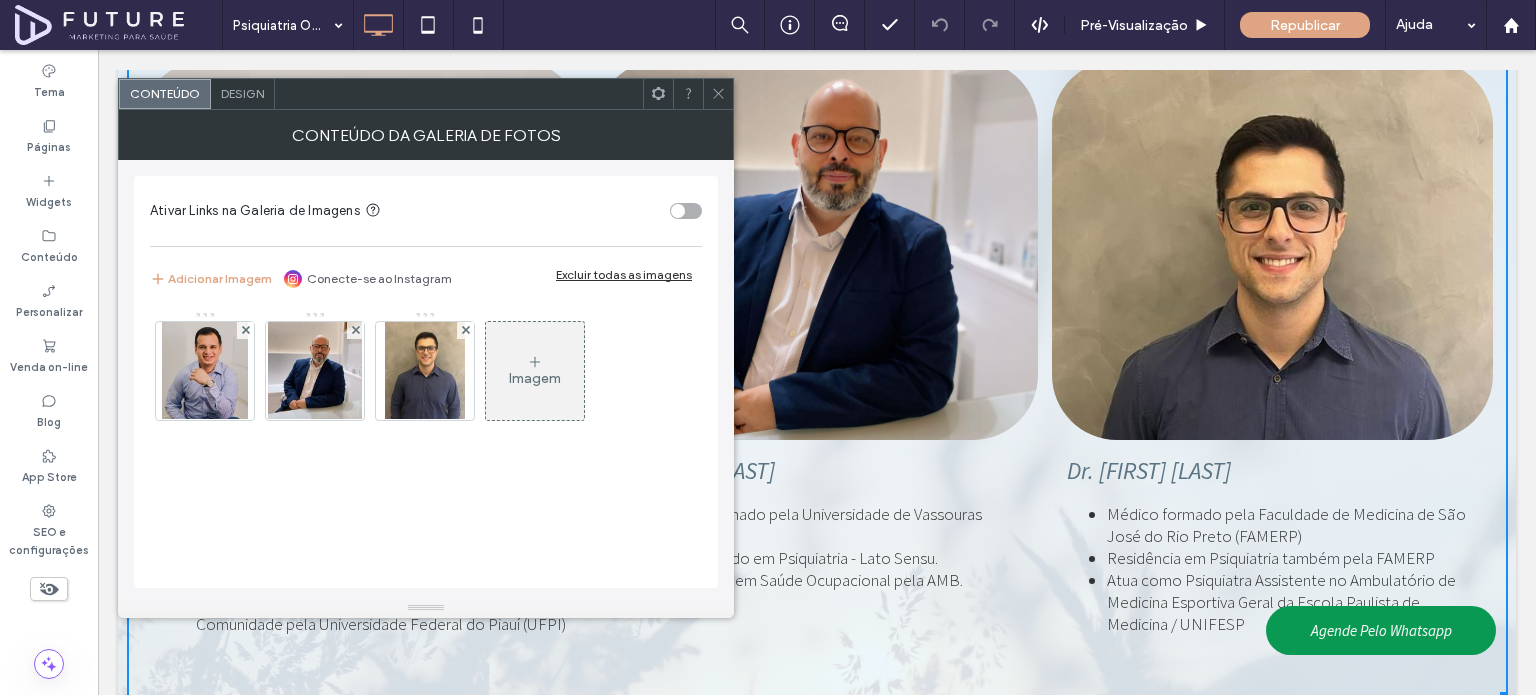 drag, startPoint x: 722, startPoint y: 92, endPoint x: 723, endPoint y: 108, distance: 16.03122 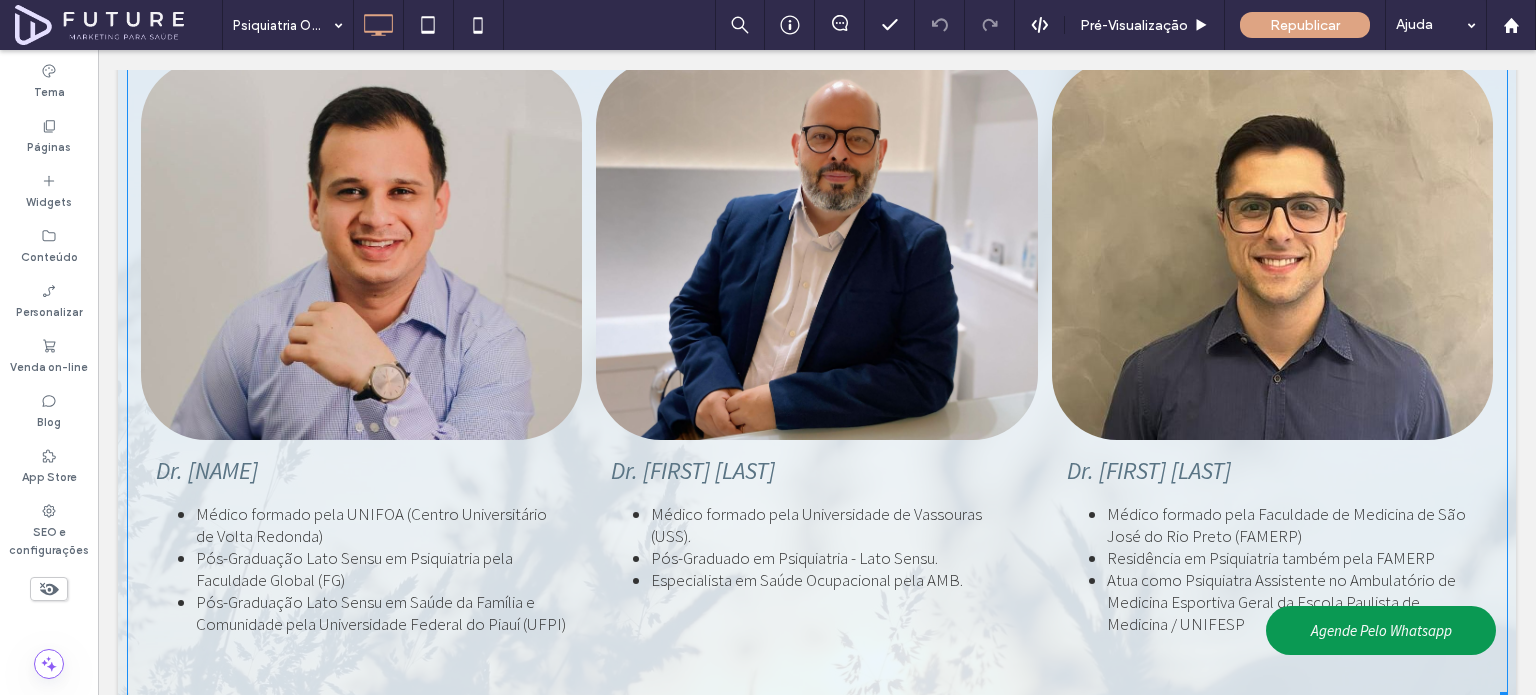 click on "Dr. Alexandre Bassoli" at bounding box center (693, 470) 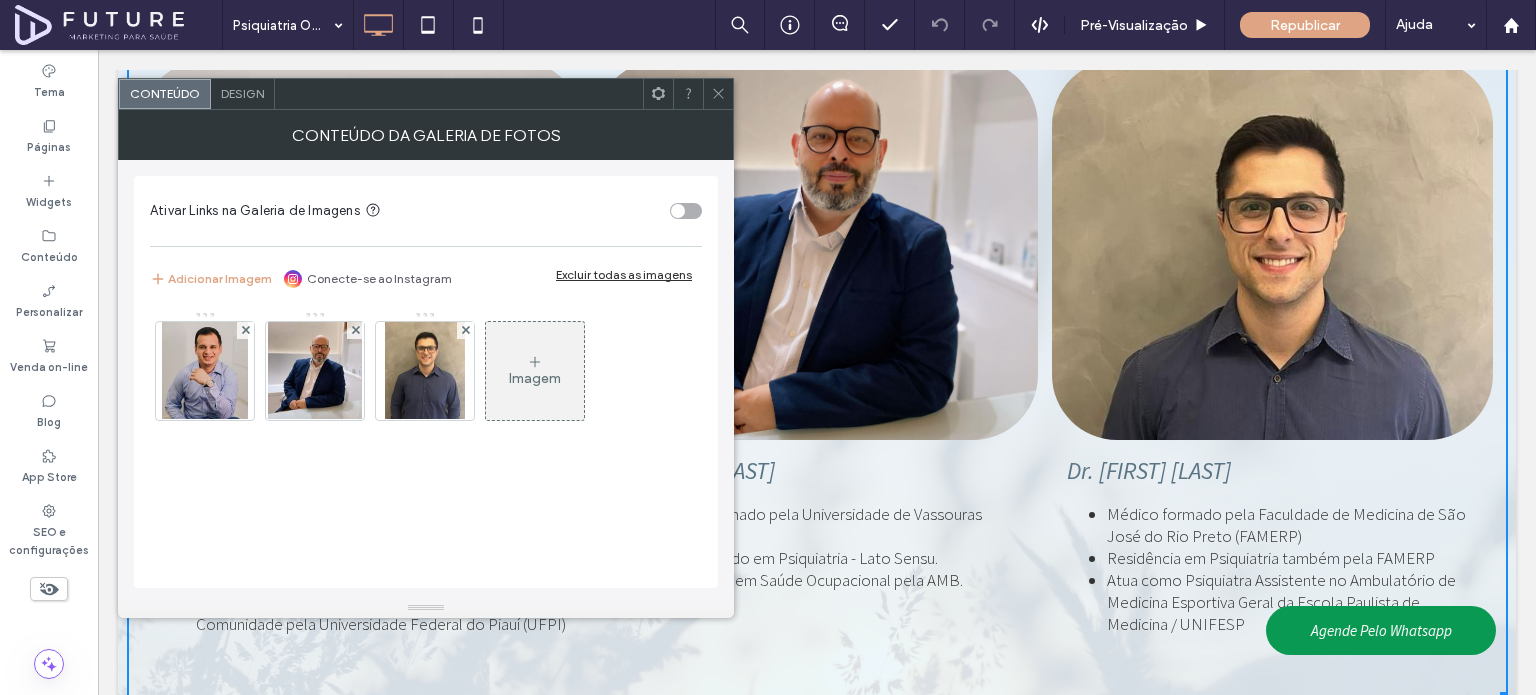 click on "Dr. Alexandre Bassoli
Médico formado pela Universidade de Vassouras (USS). Pós-Graduado em Psiquiatria - Lato Sensu. Especialista em Saúde Ocupacional pela AMB.
Button" at bounding box center (817, 563) 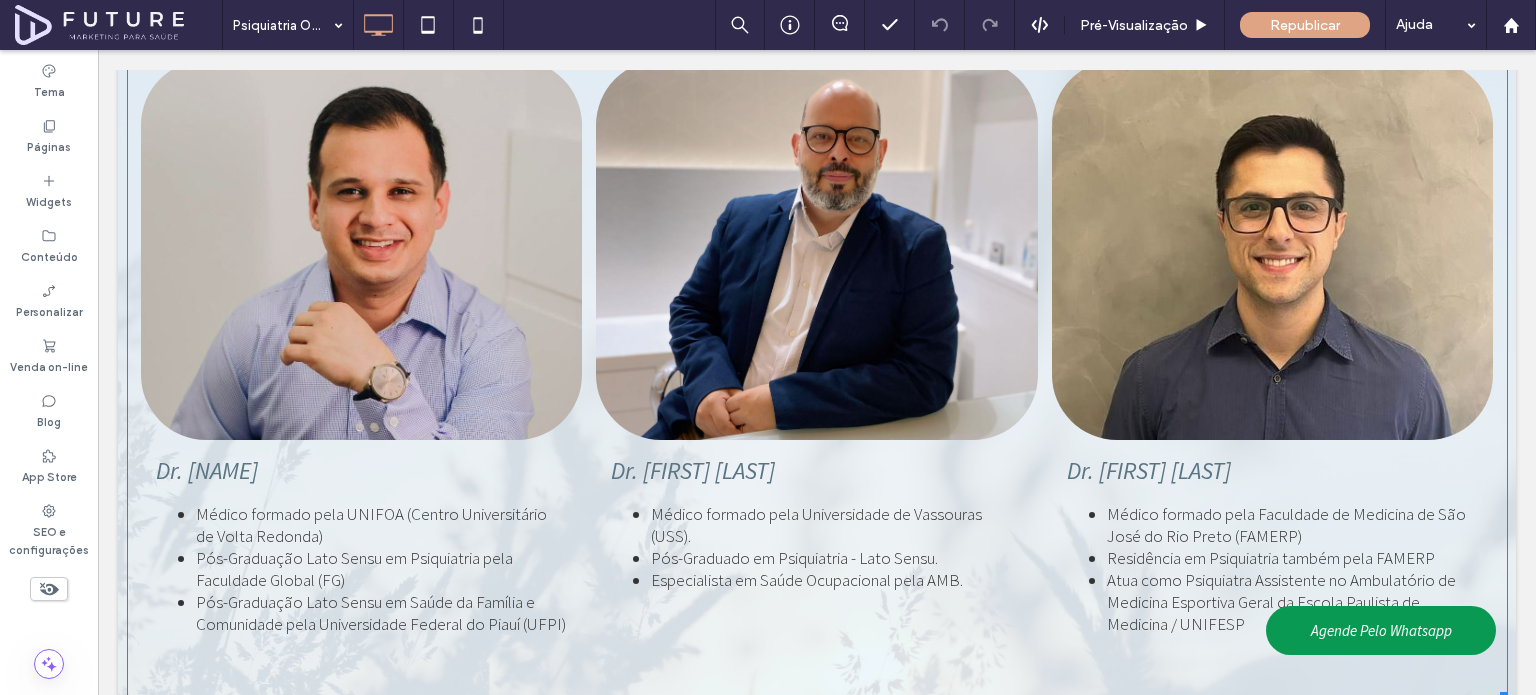 click on "Médico formado pela Universidade de Vassouras (USS)." at bounding box center (837, 525) 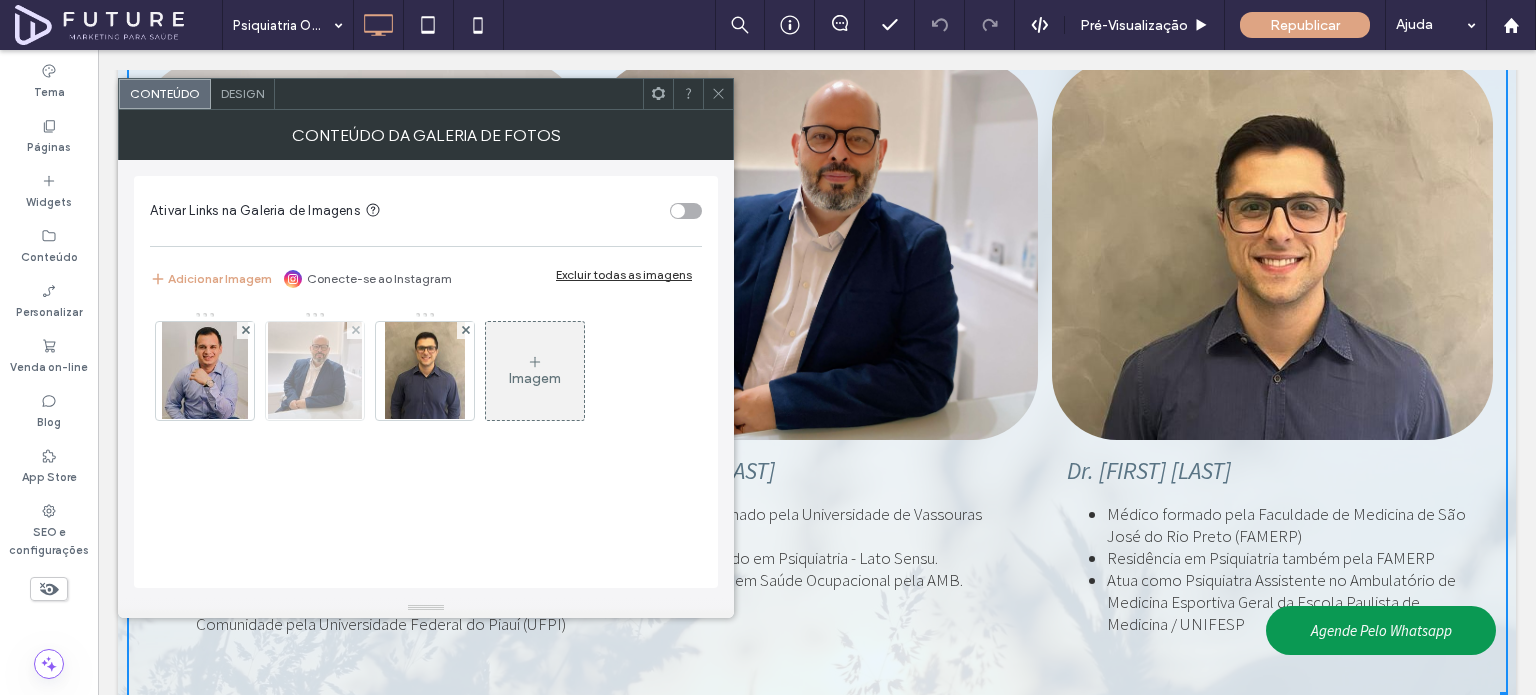 click at bounding box center (314, 371) 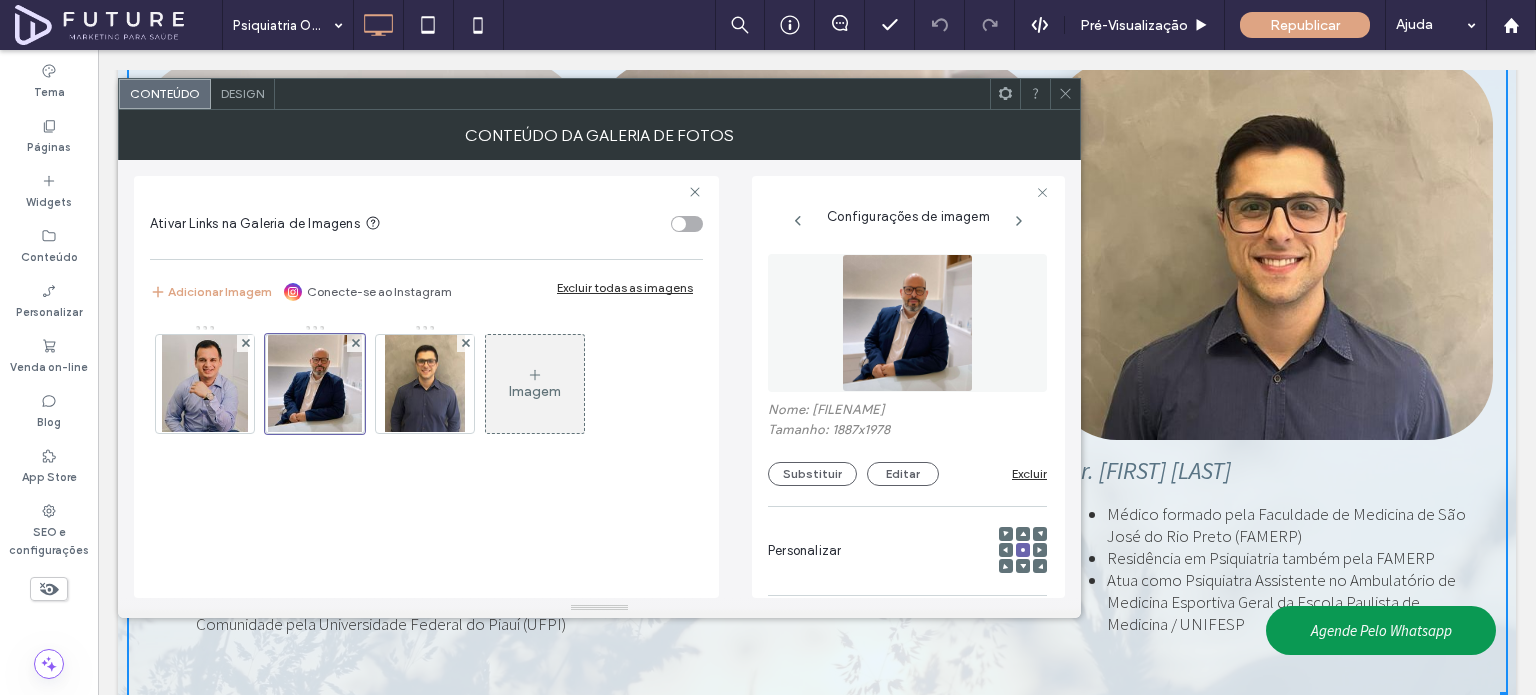 scroll, scrollTop: 0, scrollLeft: 0, axis: both 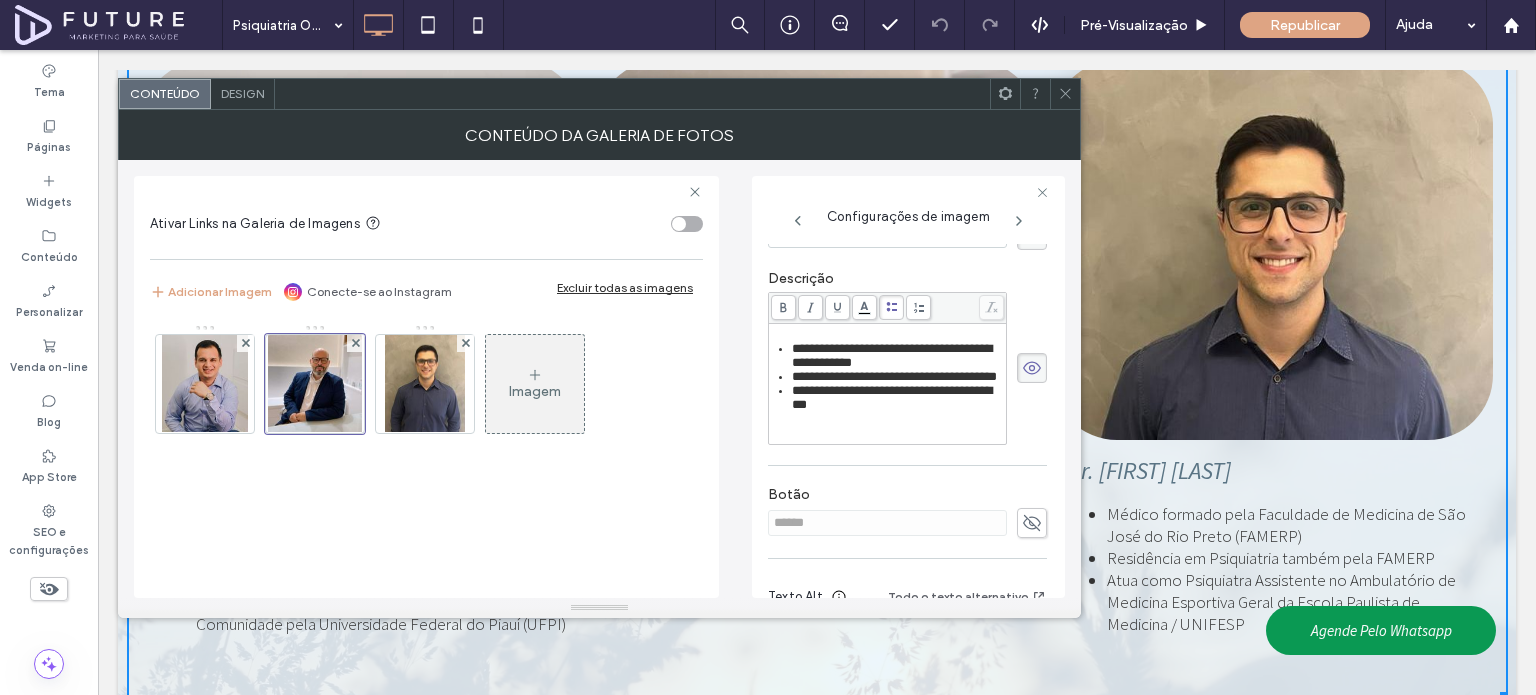 click on "**********" at bounding box center [887, 384] 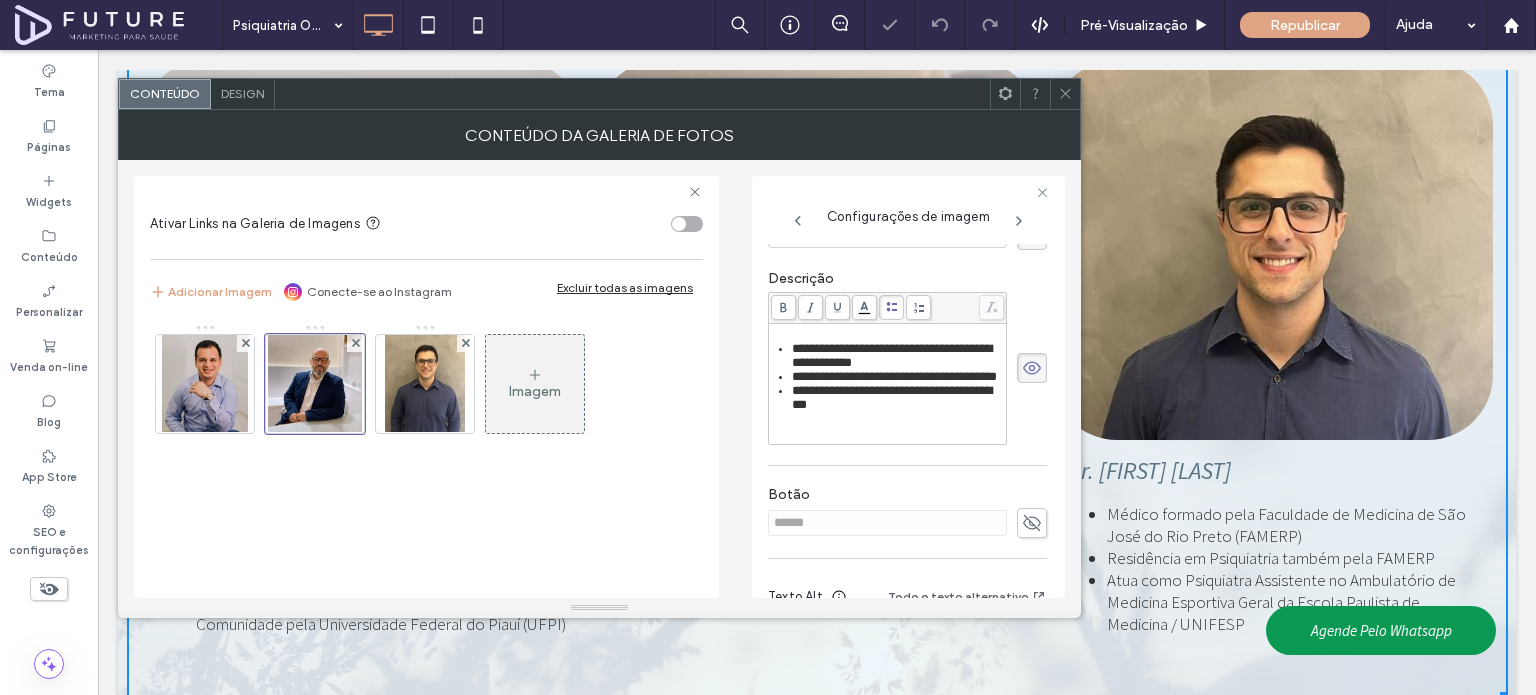 click on "**********" at bounding box center (892, 355) 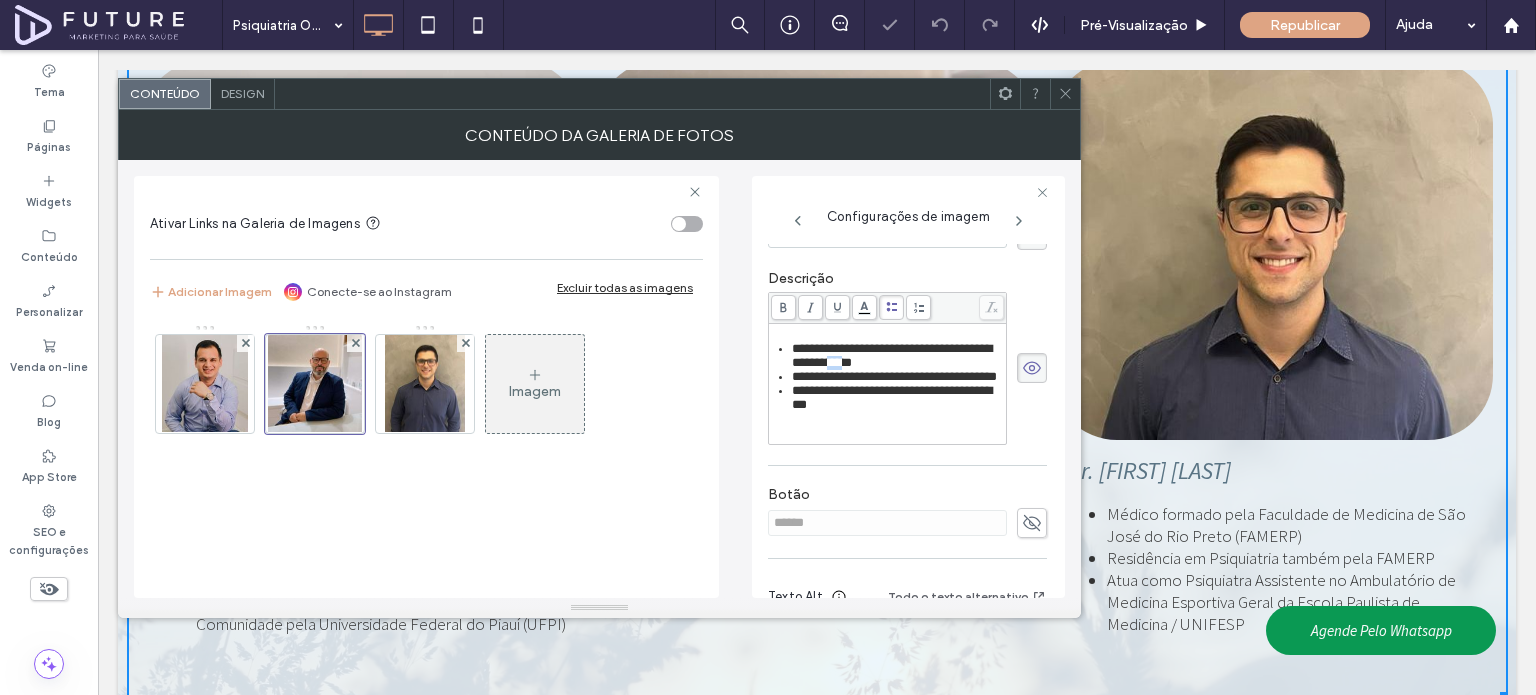 click on "**********" at bounding box center [892, 355] 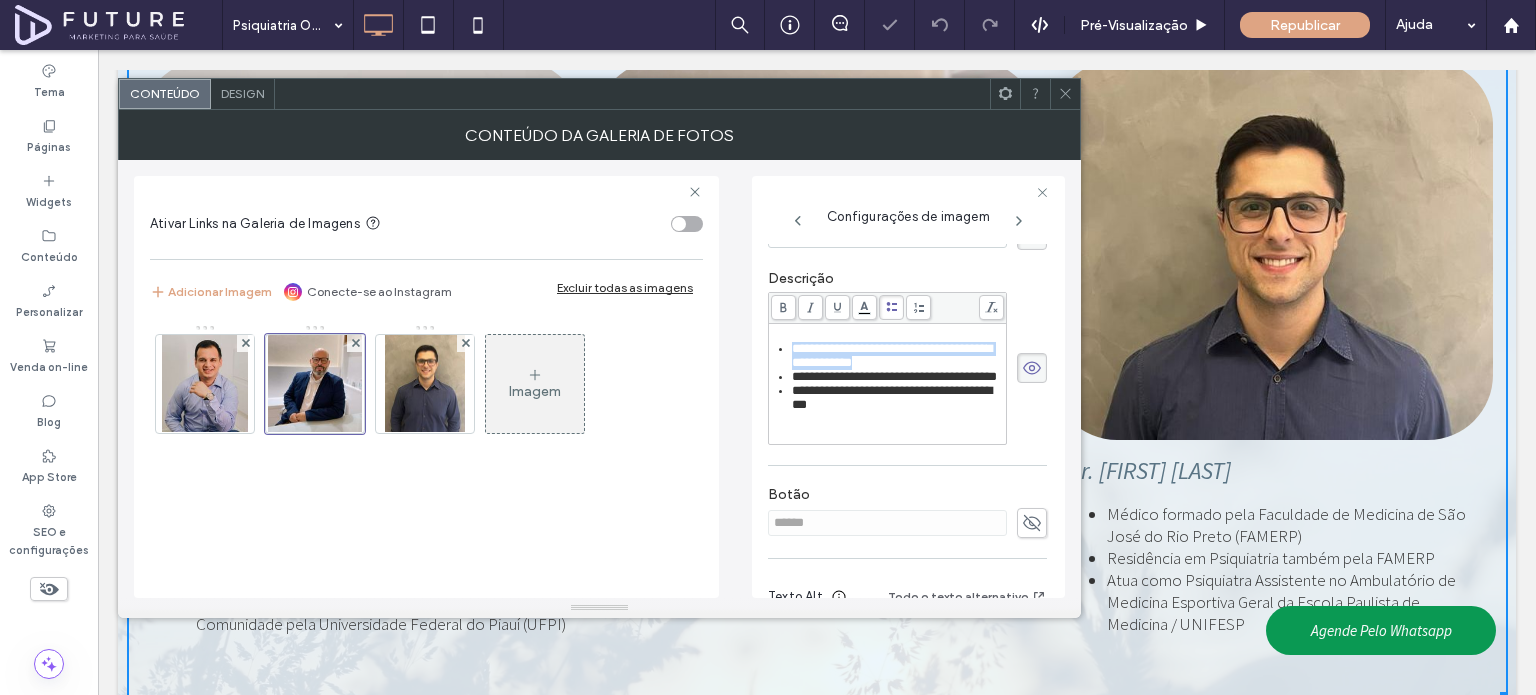 click on "**********" at bounding box center [892, 355] 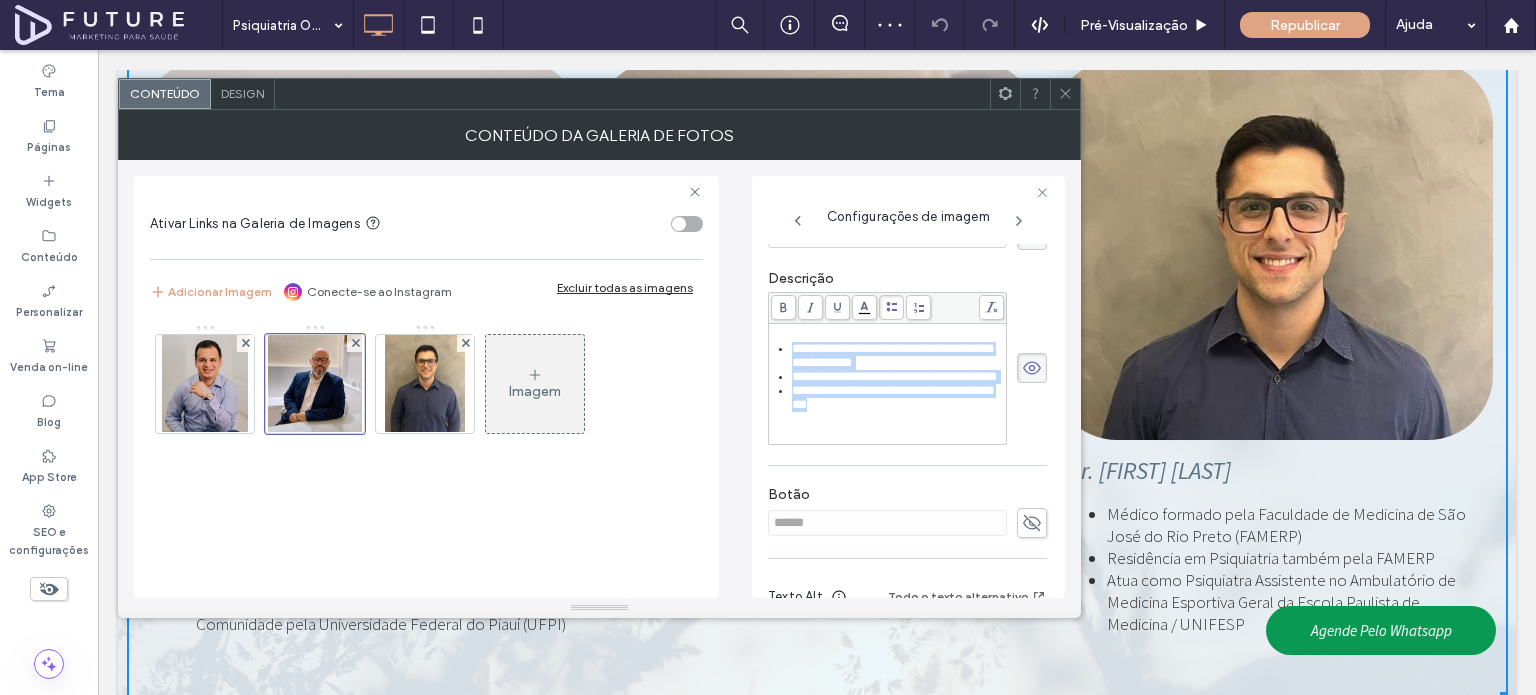 copy on "**********" 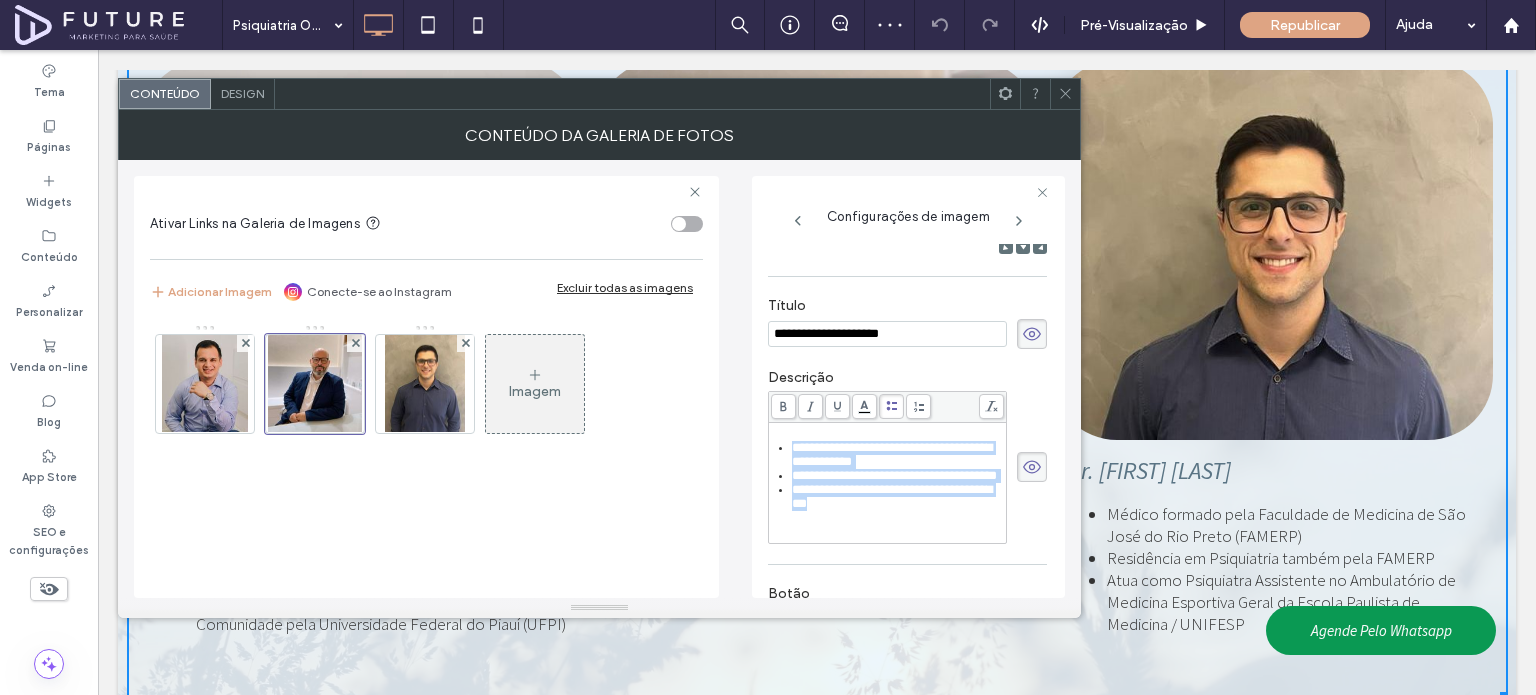 scroll, scrollTop: 318, scrollLeft: 0, axis: vertical 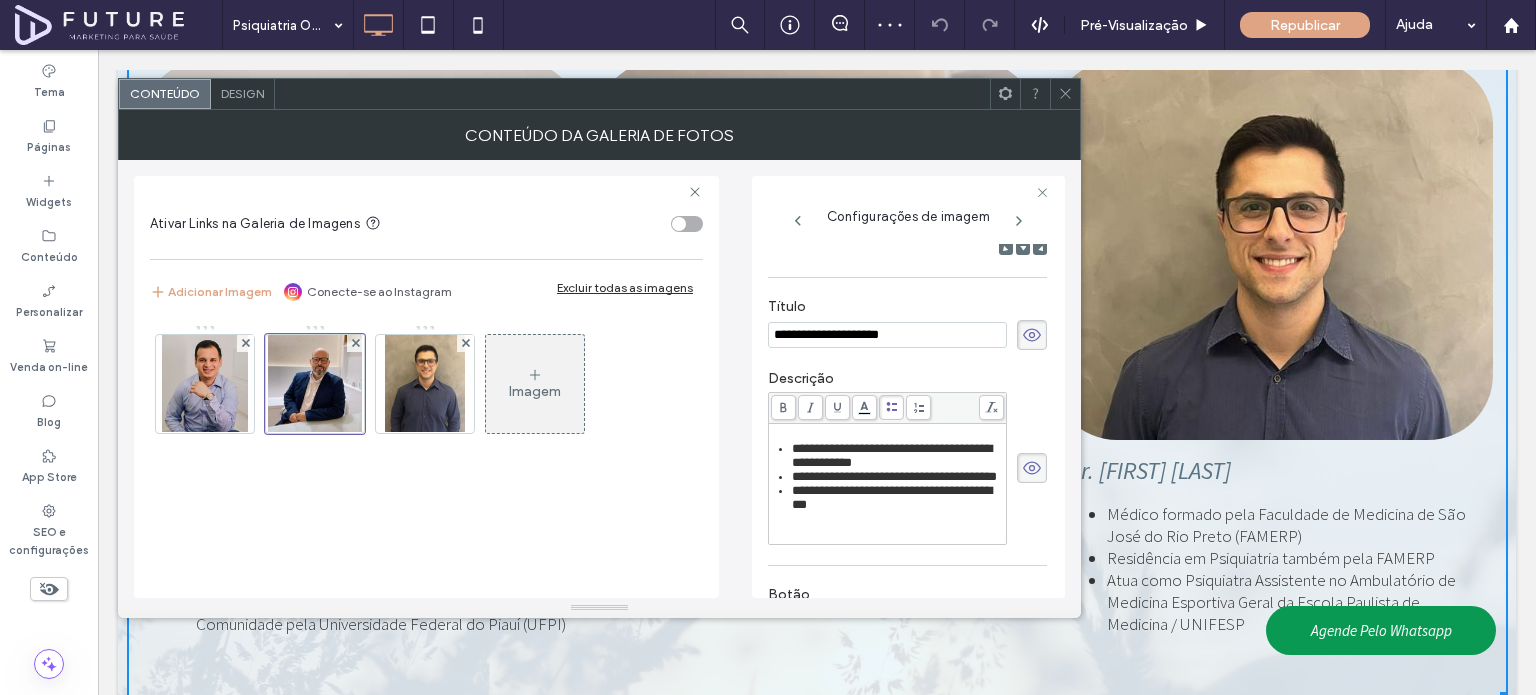 click on "**********" at bounding box center [887, 335] 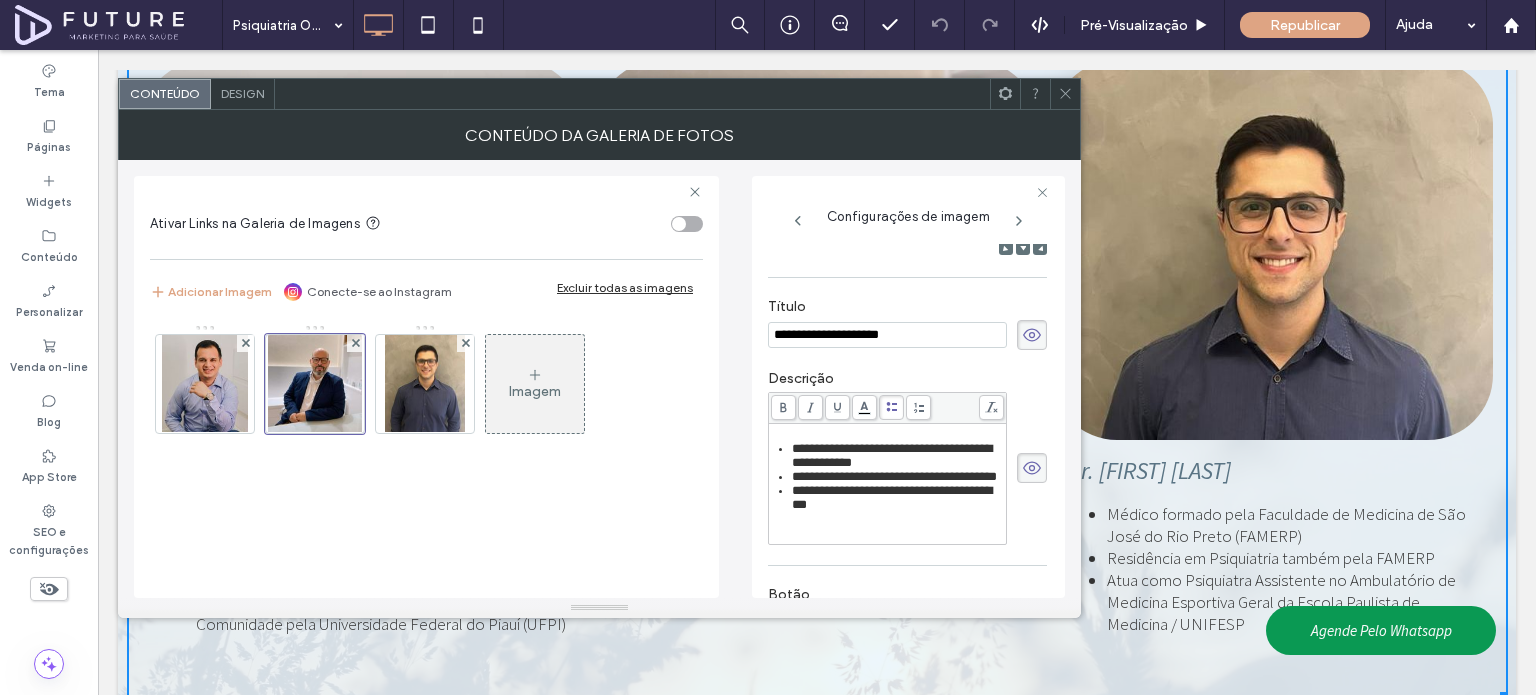 click 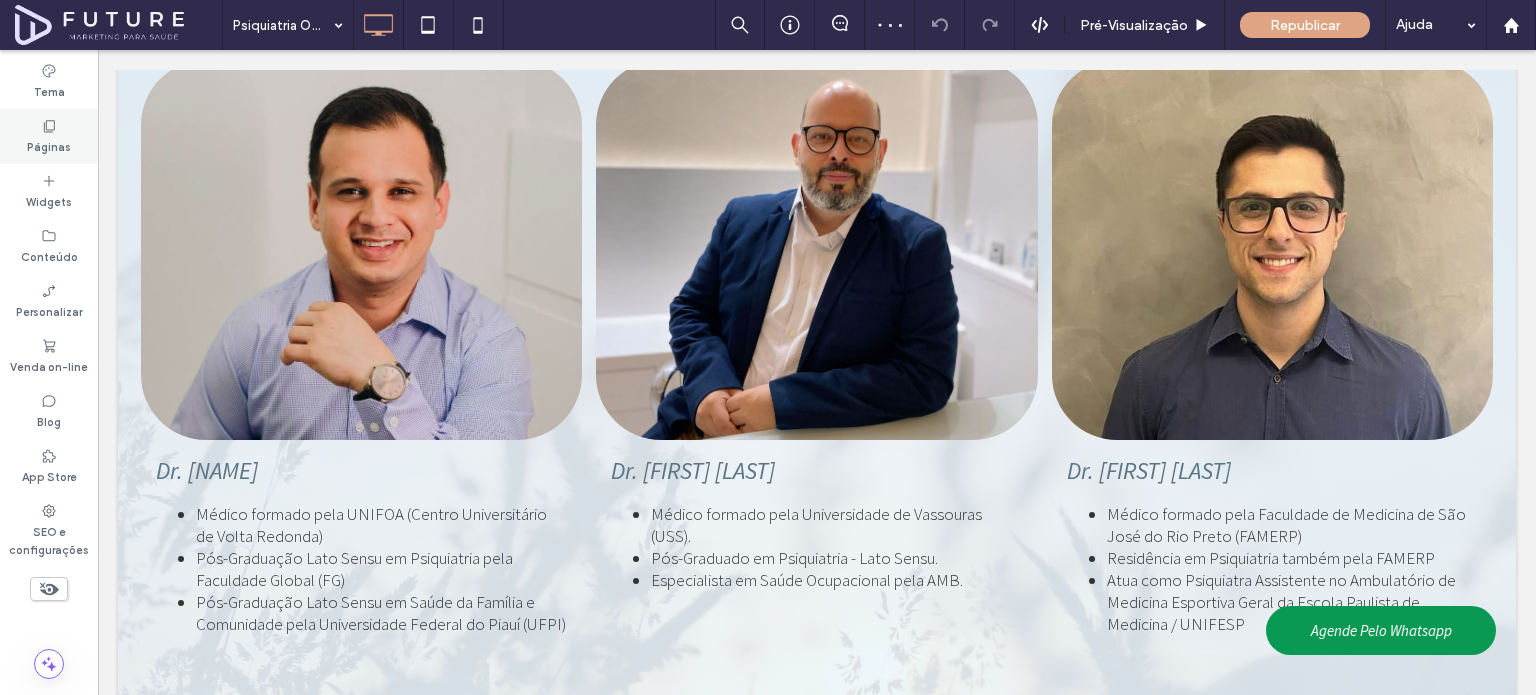click 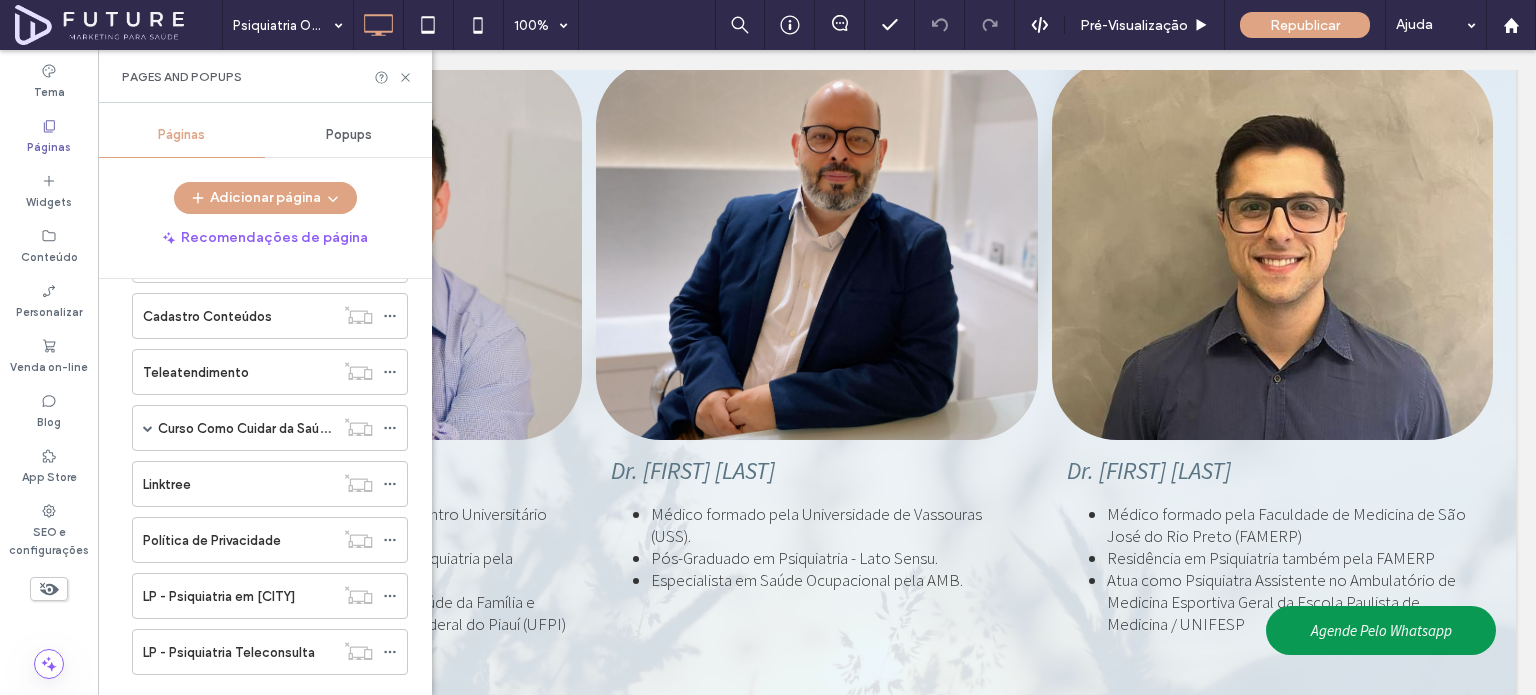 scroll, scrollTop: 556, scrollLeft: 0, axis: vertical 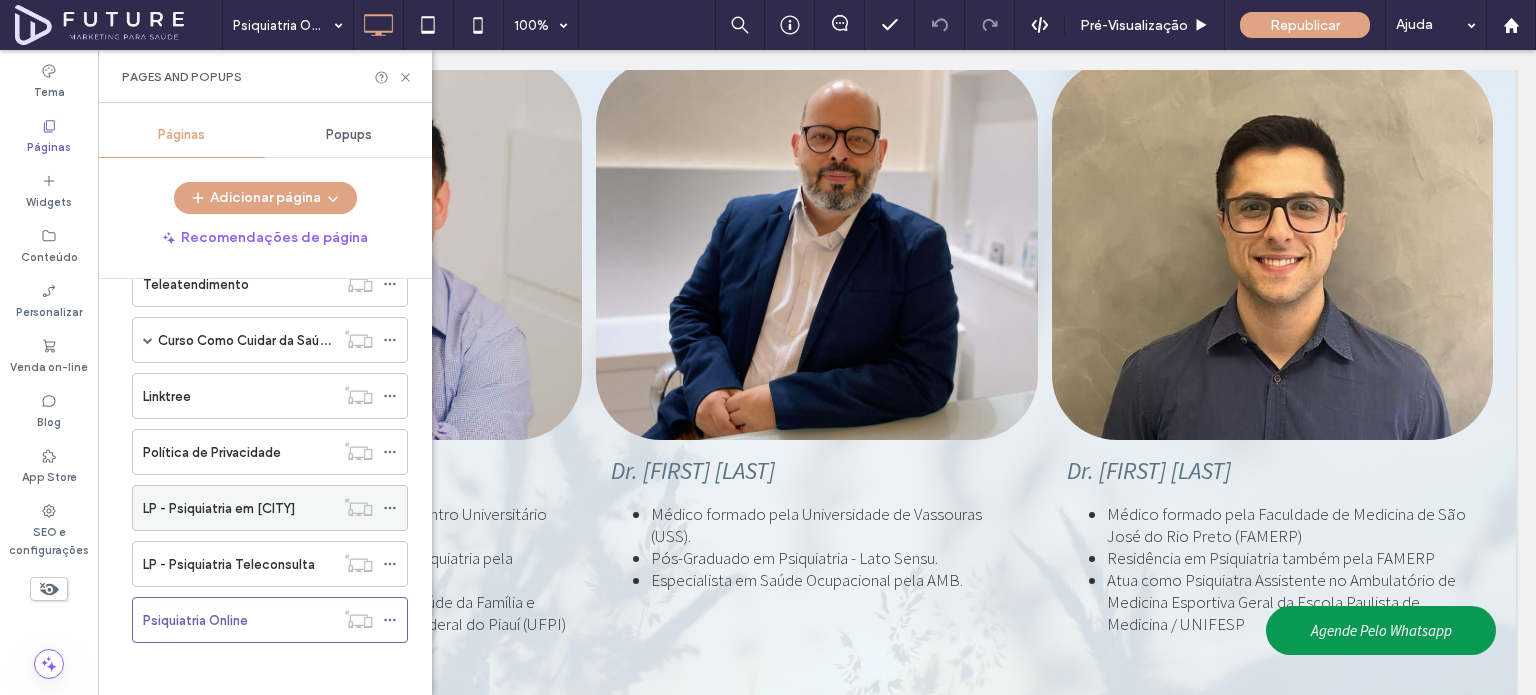 click on "LP - Psiquiatria em SJC" at bounding box center [219, 508] 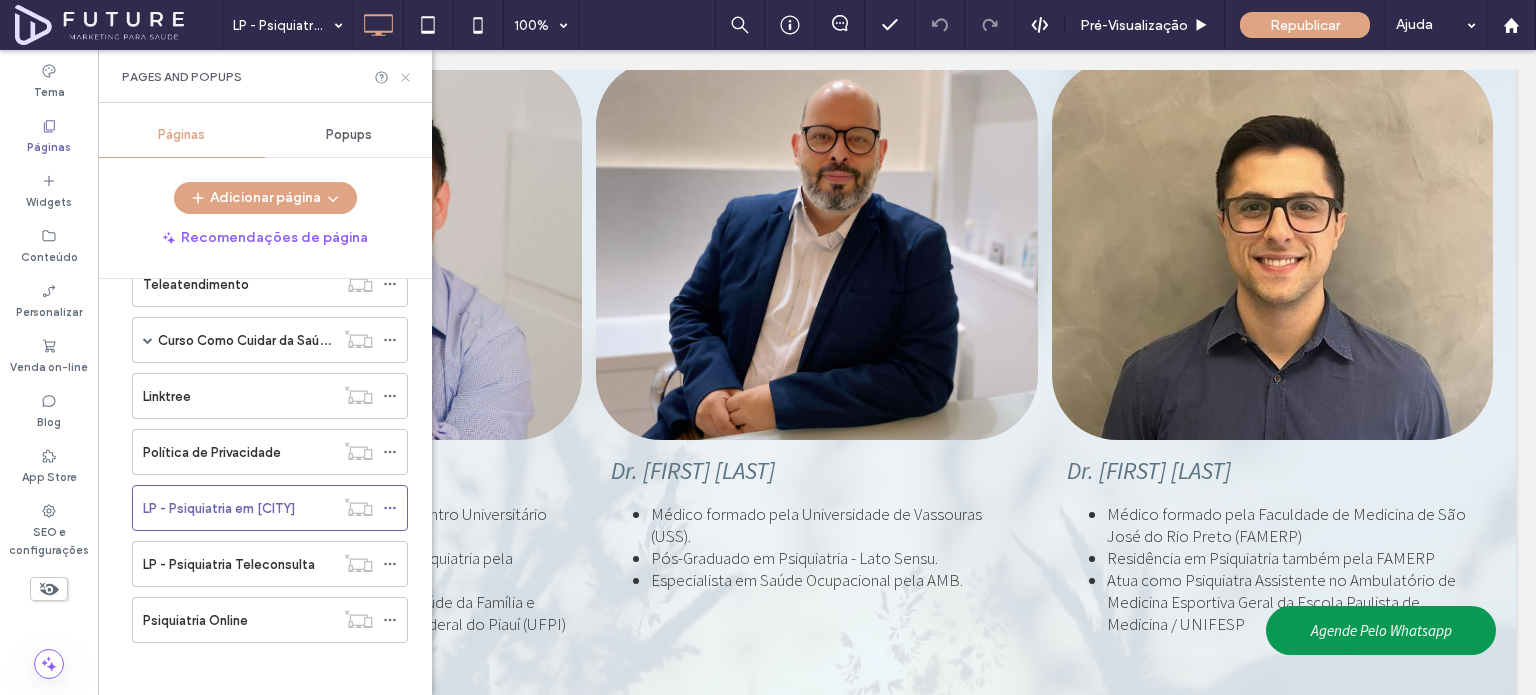 click 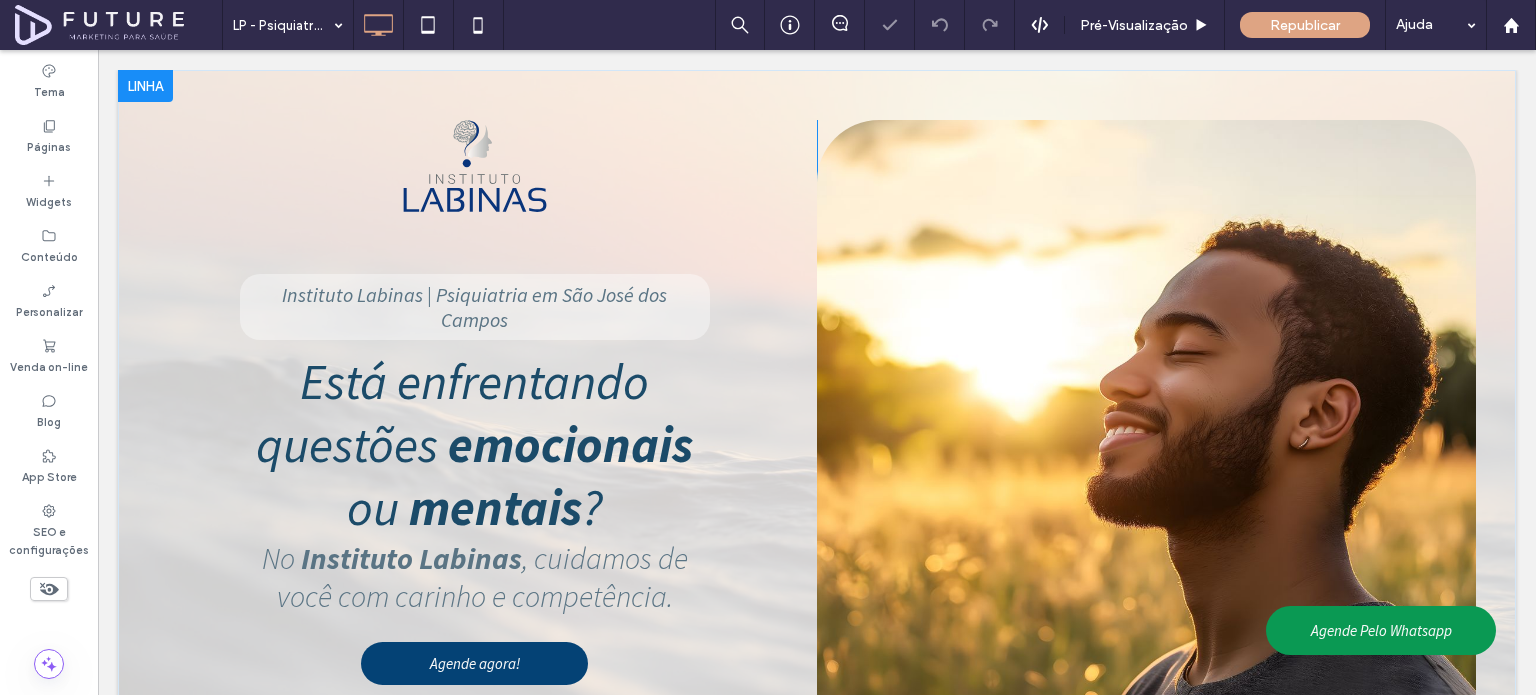 scroll, scrollTop: 0, scrollLeft: 0, axis: both 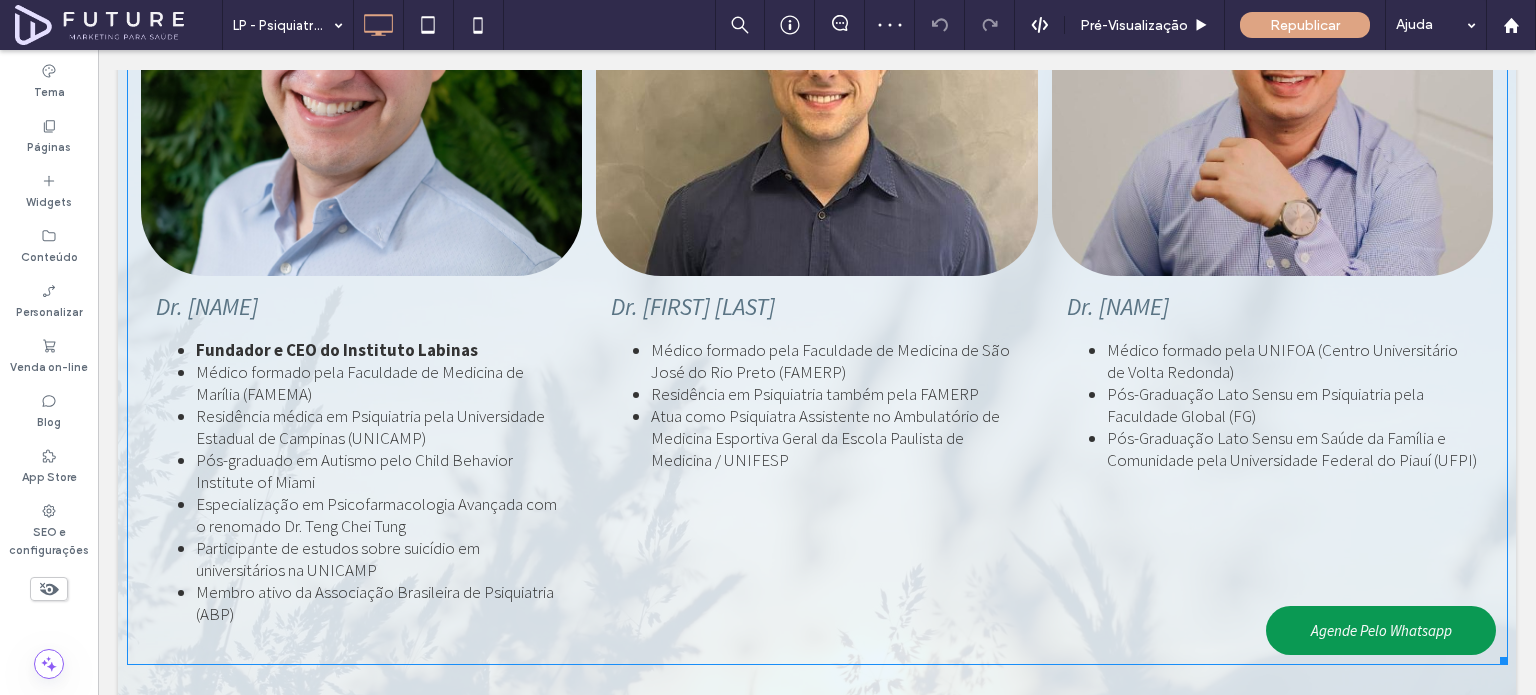 click on "Dr. Pedro Bueno da Silveira Agrelli
Médico formado pela Faculdade de Medicina de São José do Rio Preto (FAMERP) Residência em Psiquiatria também pela FAMERP Atua como Psiquiatra Assistente no Ambulatório de Medicina Esportiva Geral da Escola Paulista de Medicina / UNIFESP
Button" at bounding box center (817, 463) 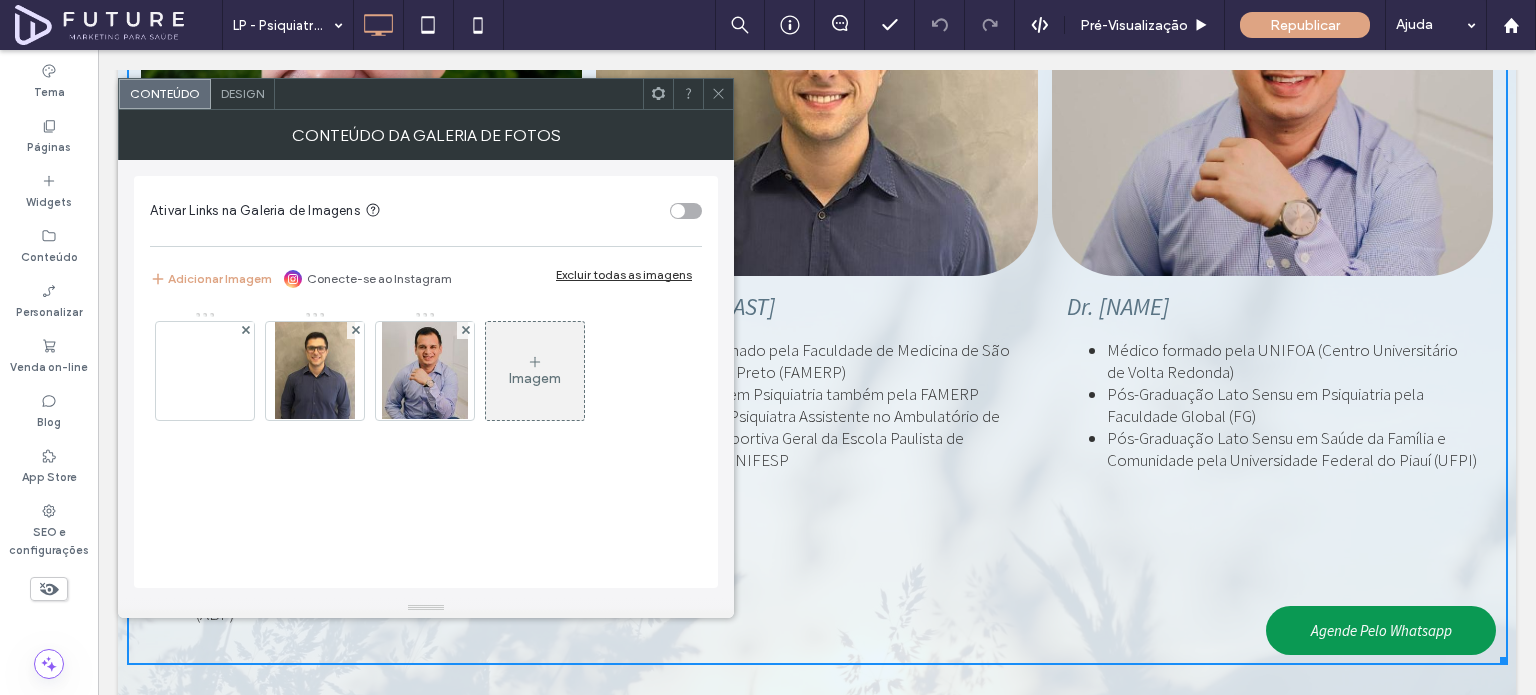 click on "Imagem" at bounding box center [535, 371] 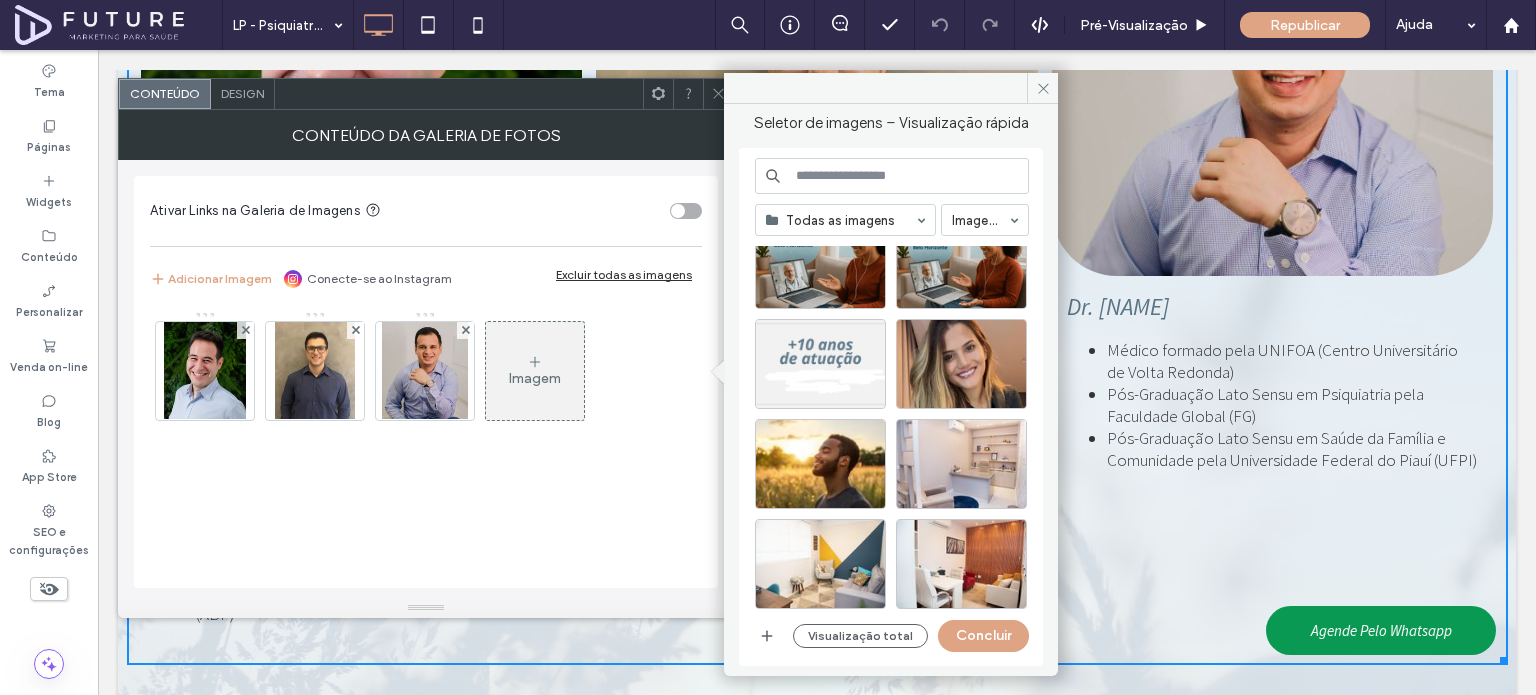 scroll, scrollTop: 2065, scrollLeft: 0, axis: vertical 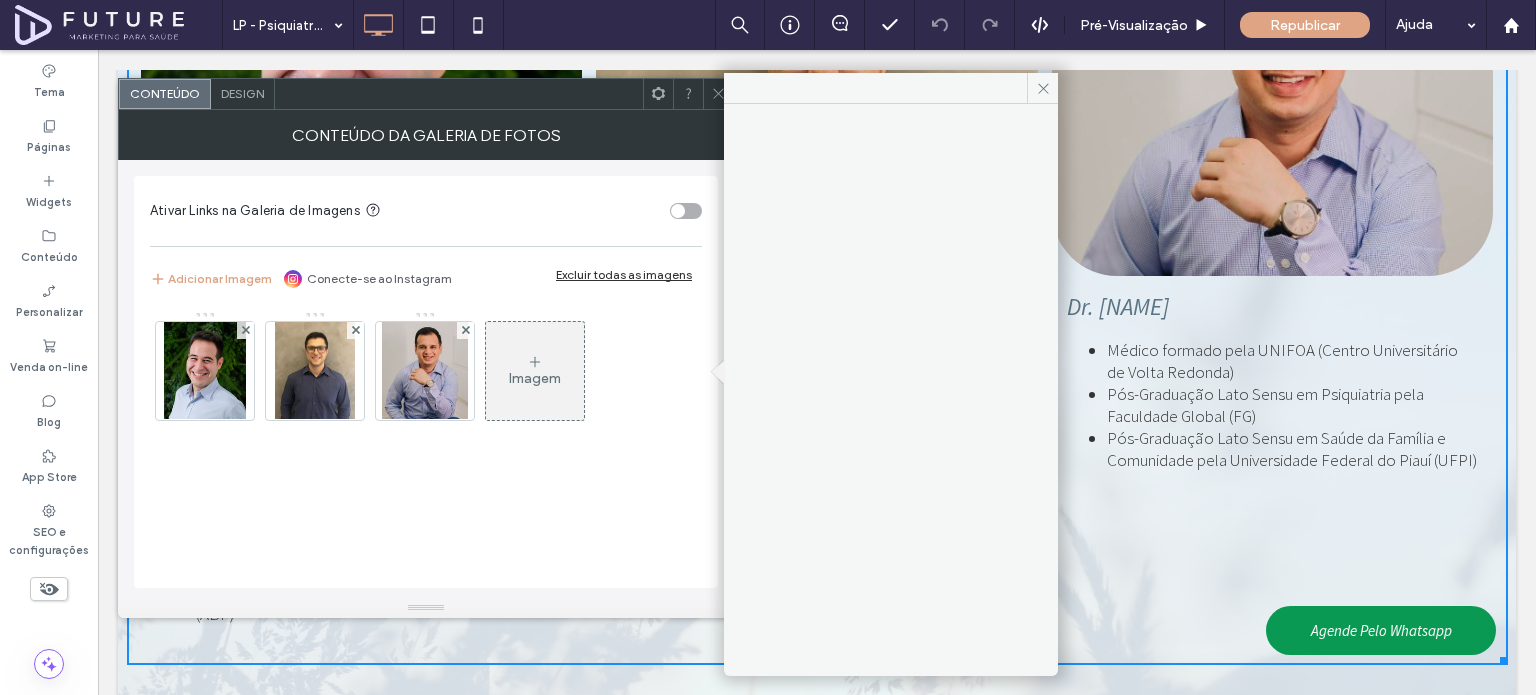 click on "Imagem" at bounding box center [535, 371] 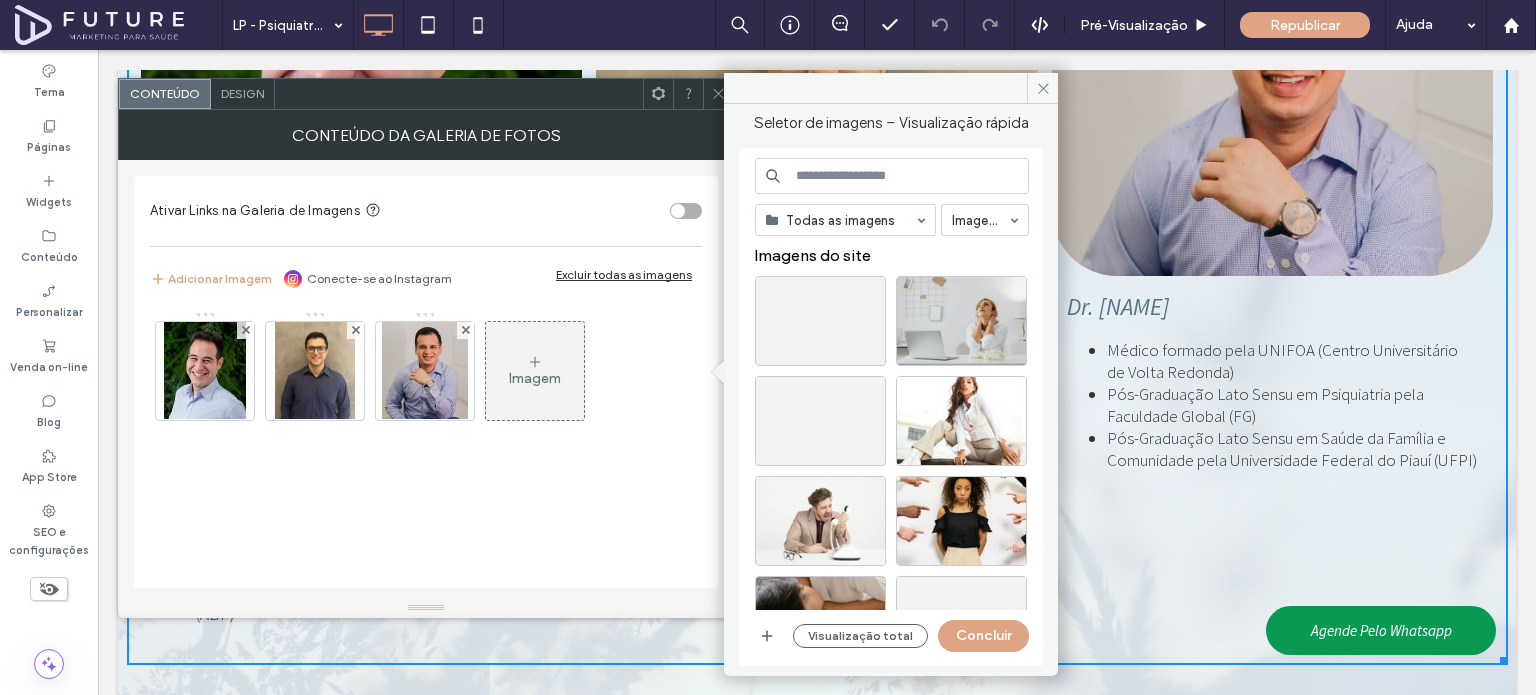 click on "Imagem" at bounding box center [535, 371] 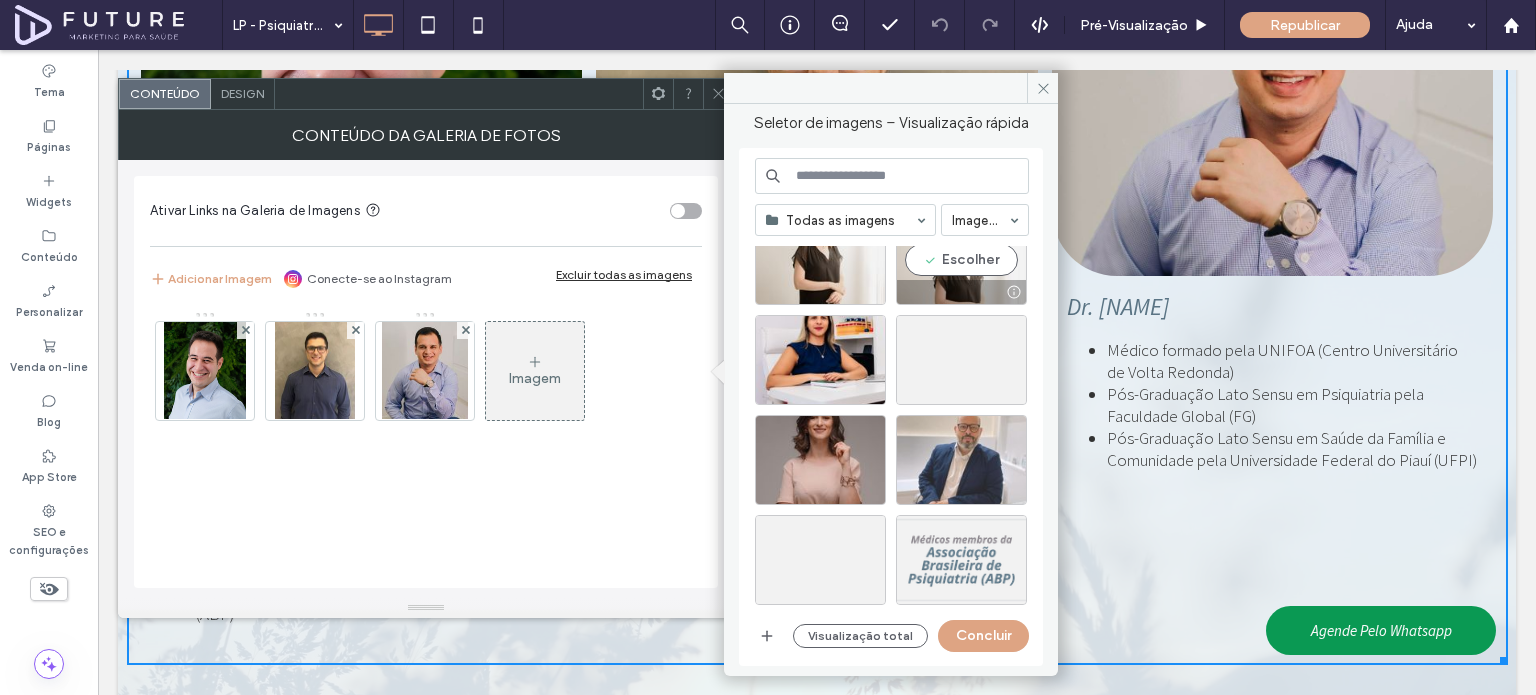 scroll, scrollTop: 3365, scrollLeft: 0, axis: vertical 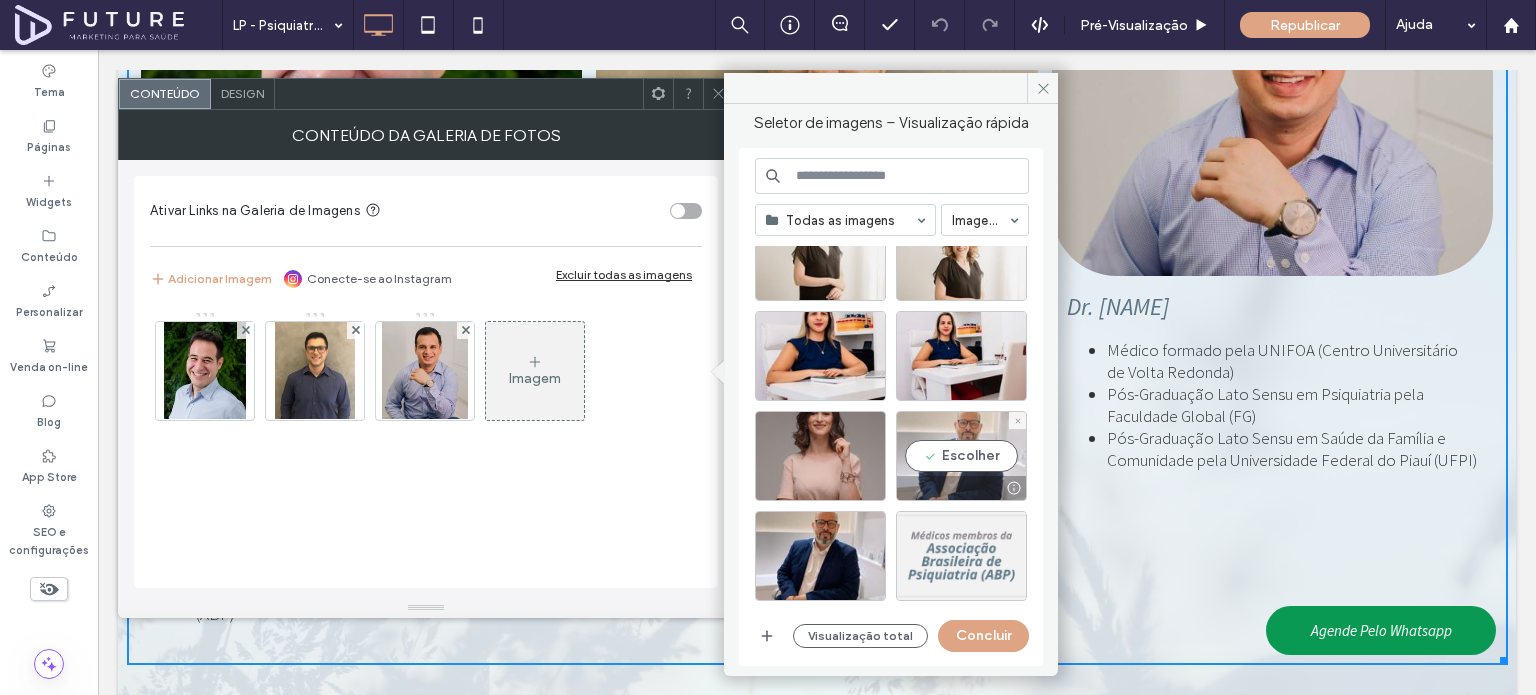 click on "Escolher" at bounding box center [961, 456] 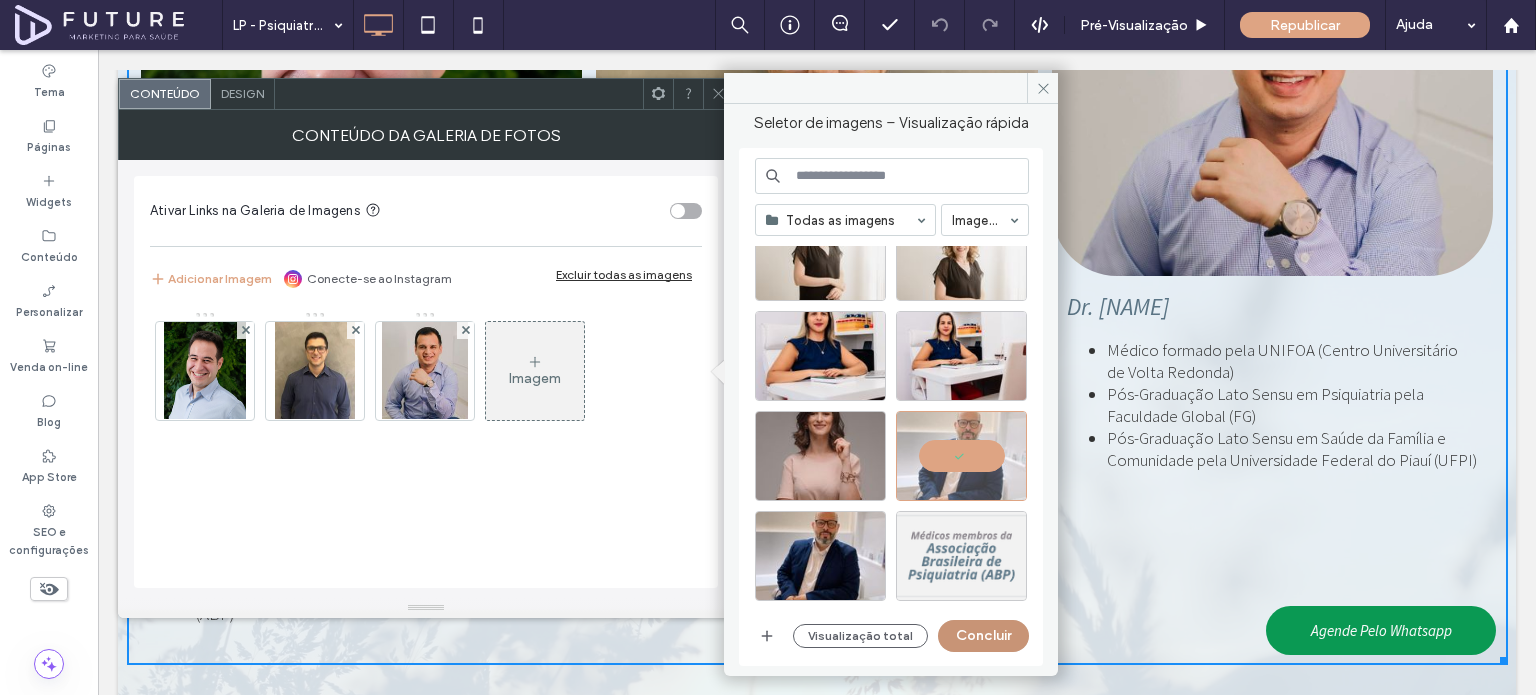 click on "Concluir" at bounding box center [983, 636] 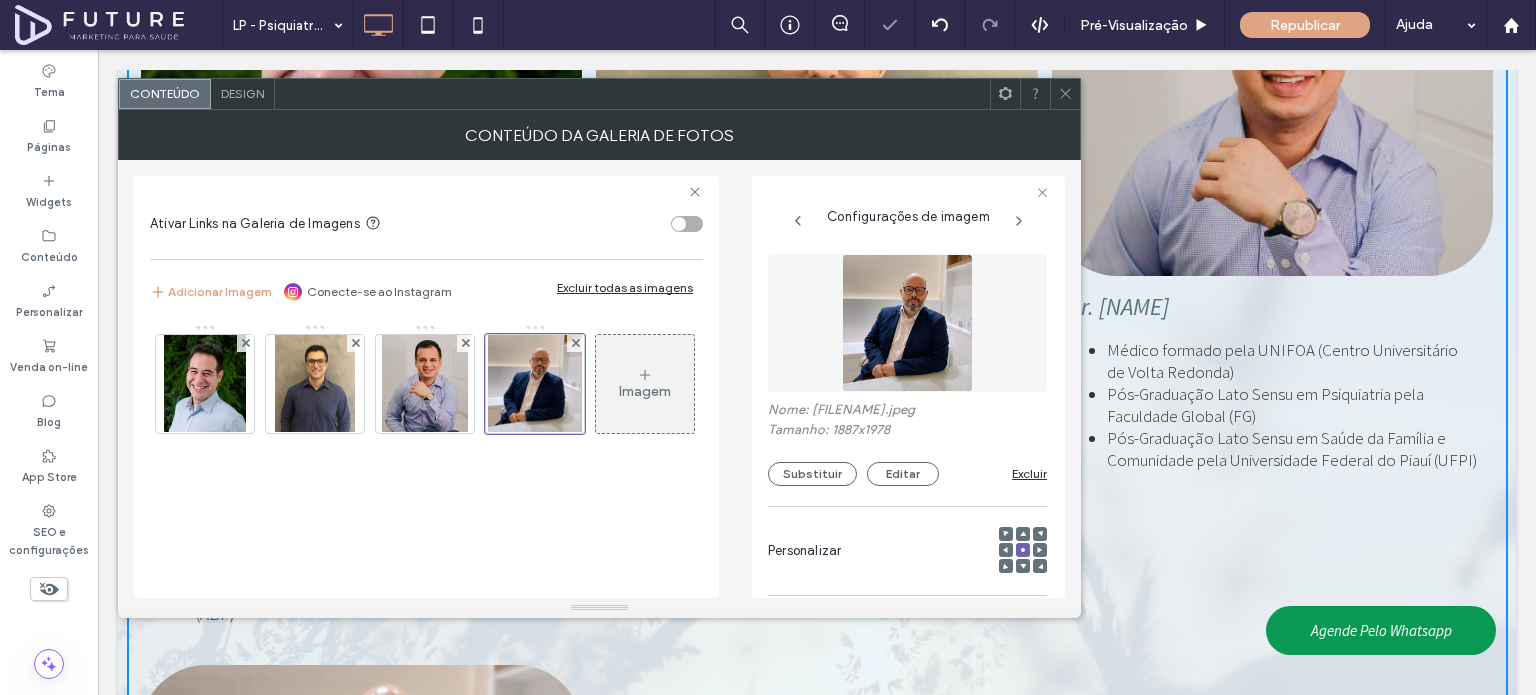scroll, scrollTop: 400, scrollLeft: 0, axis: vertical 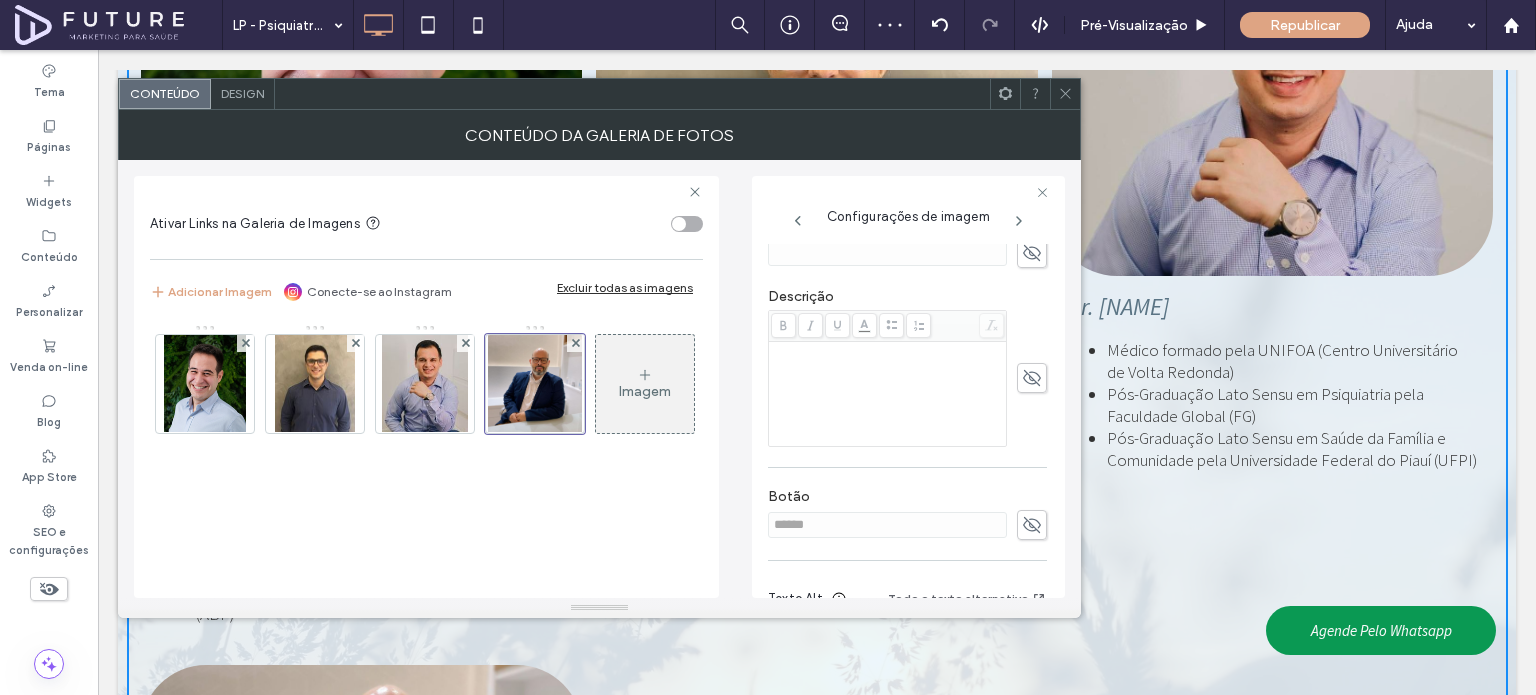 click at bounding box center (888, 394) 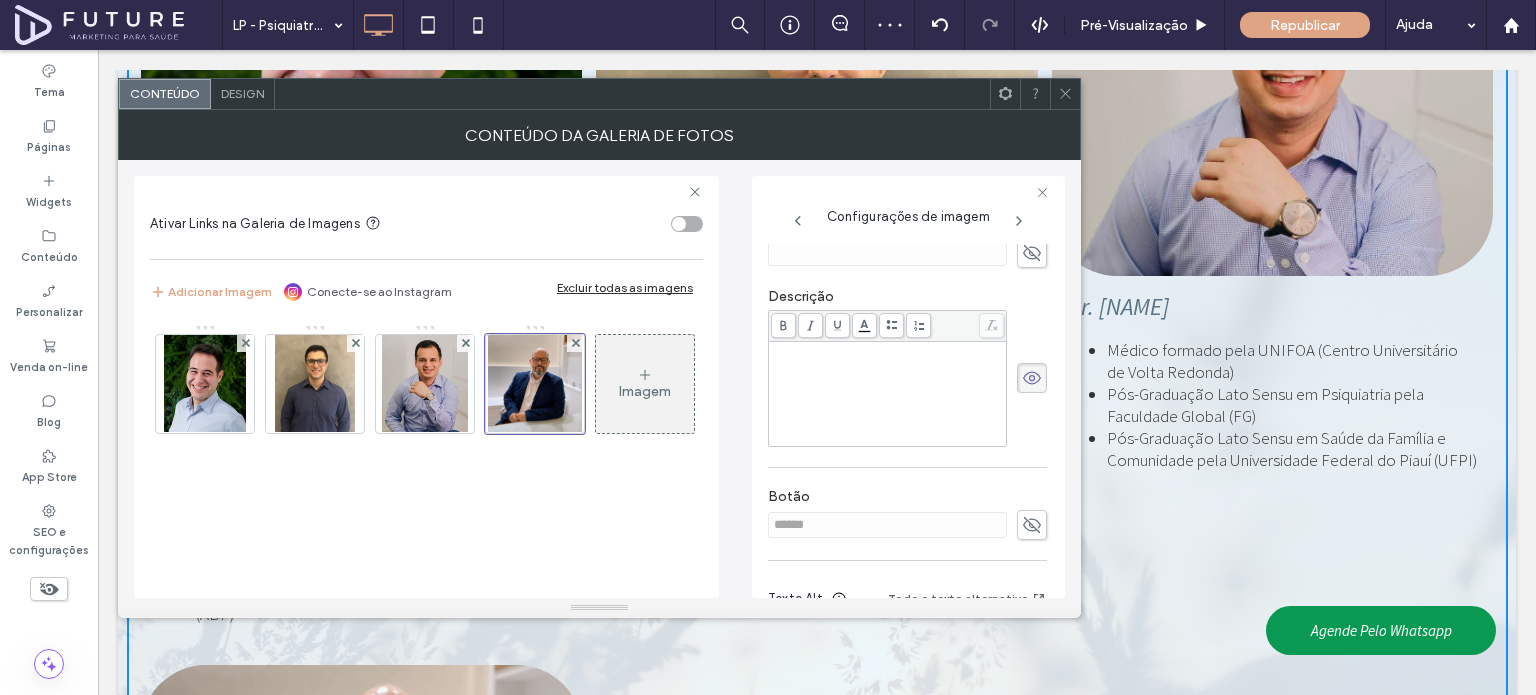 click at bounding box center [888, 394] 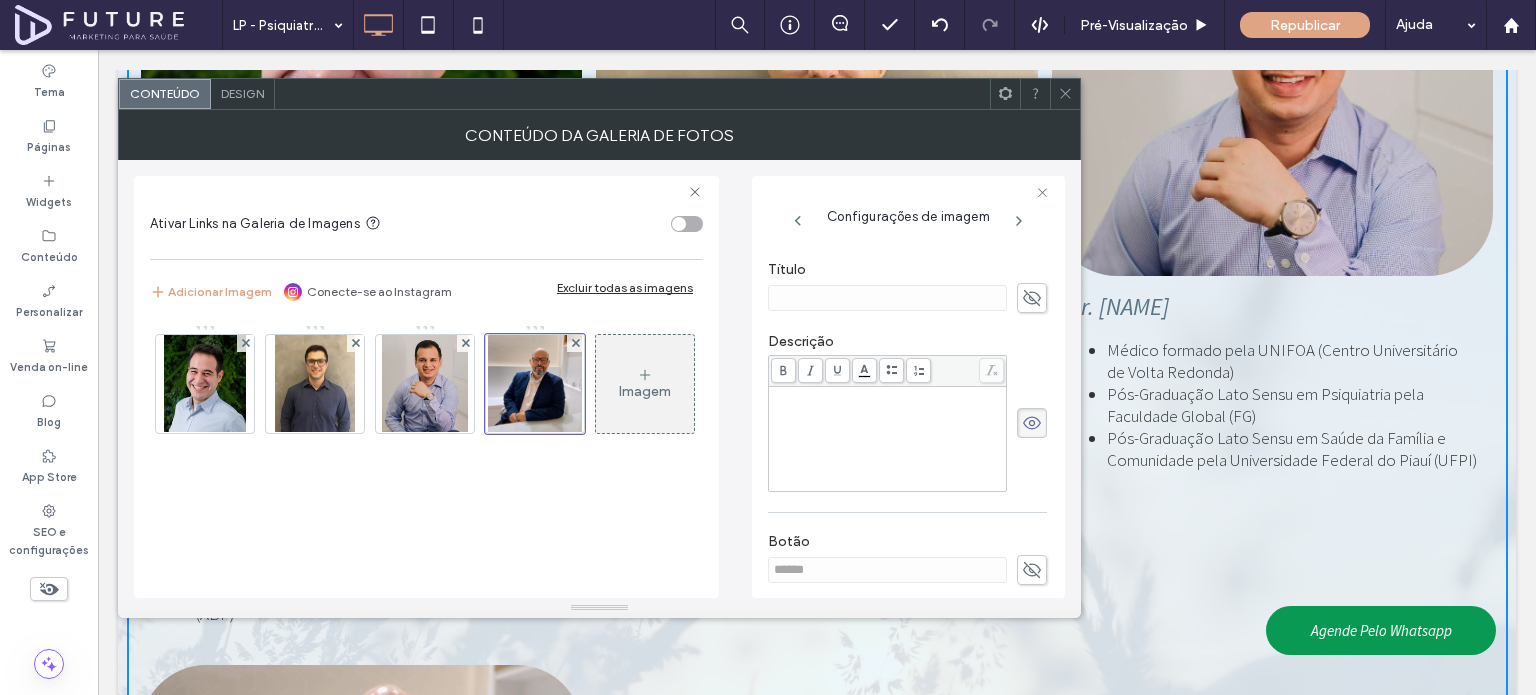 scroll, scrollTop: 300, scrollLeft: 0, axis: vertical 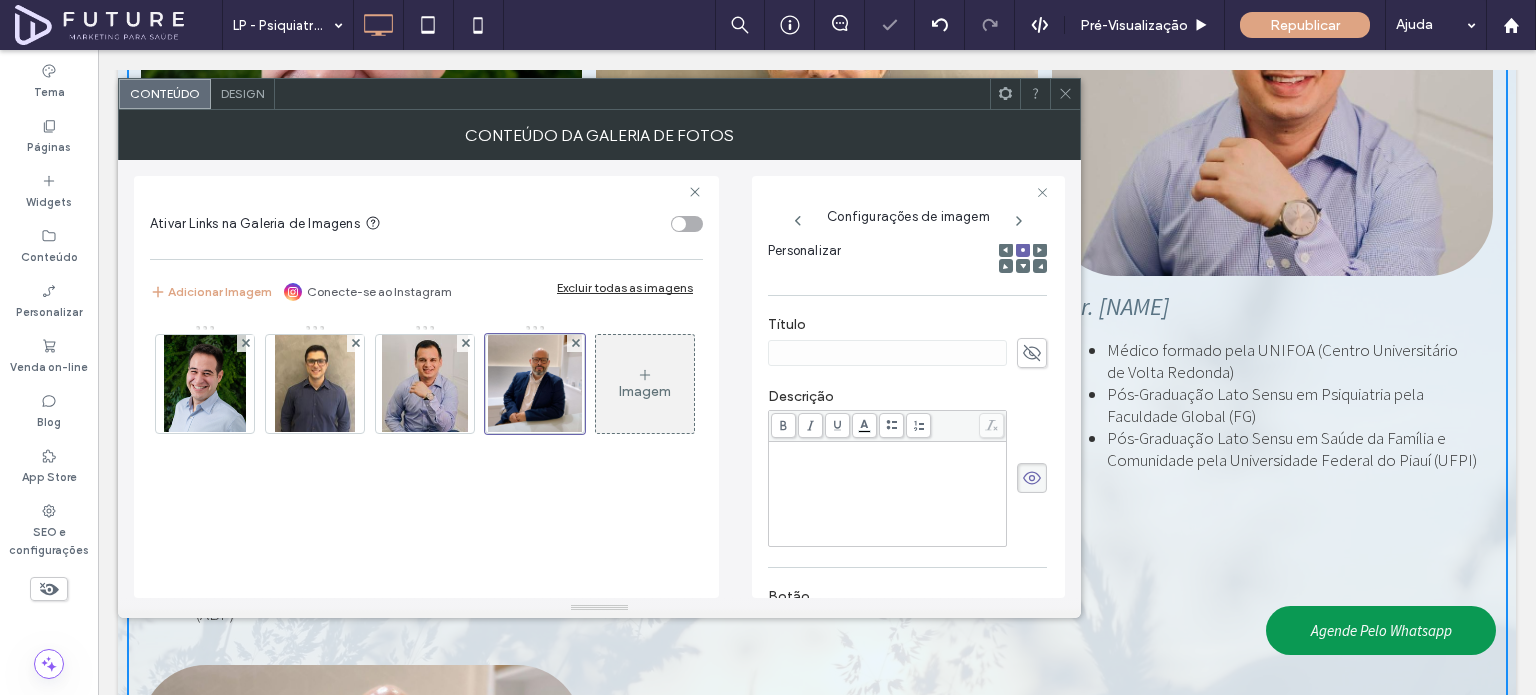 click 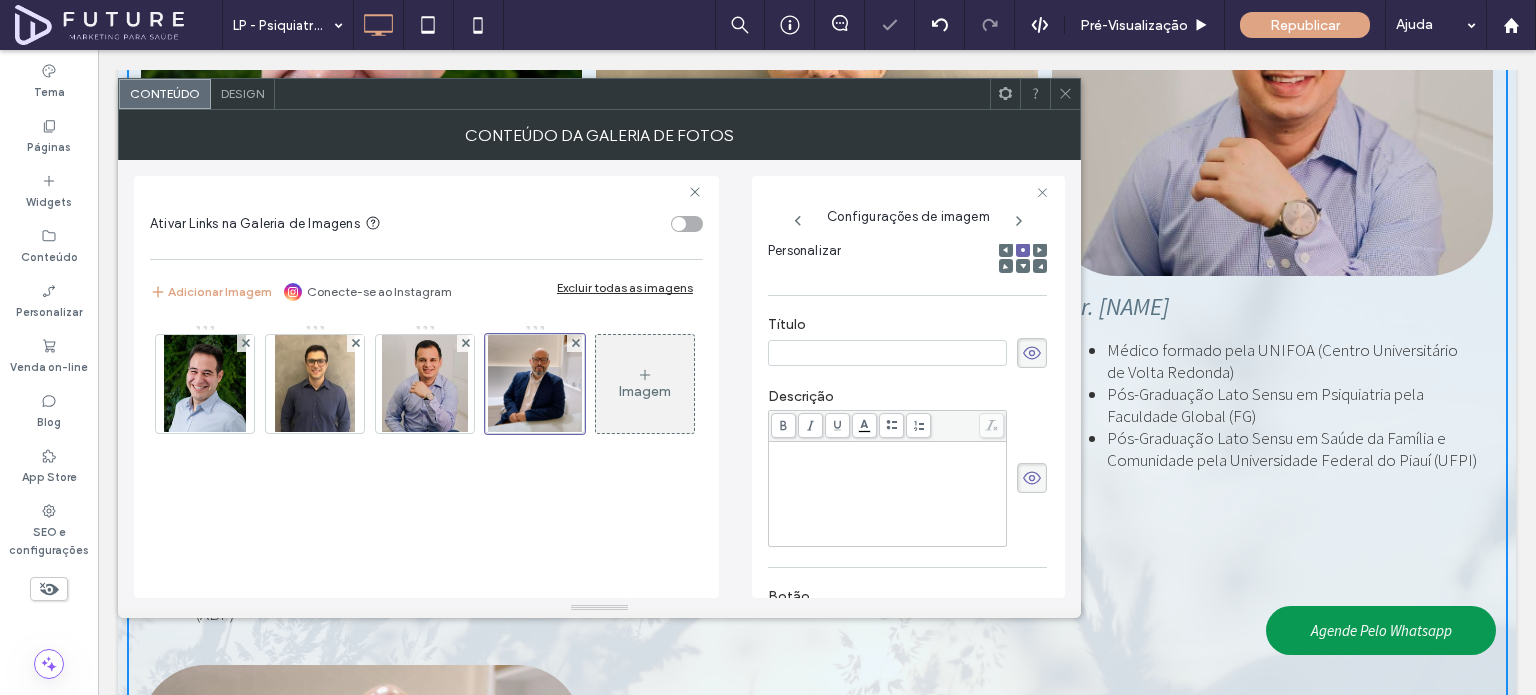paste on "**********" 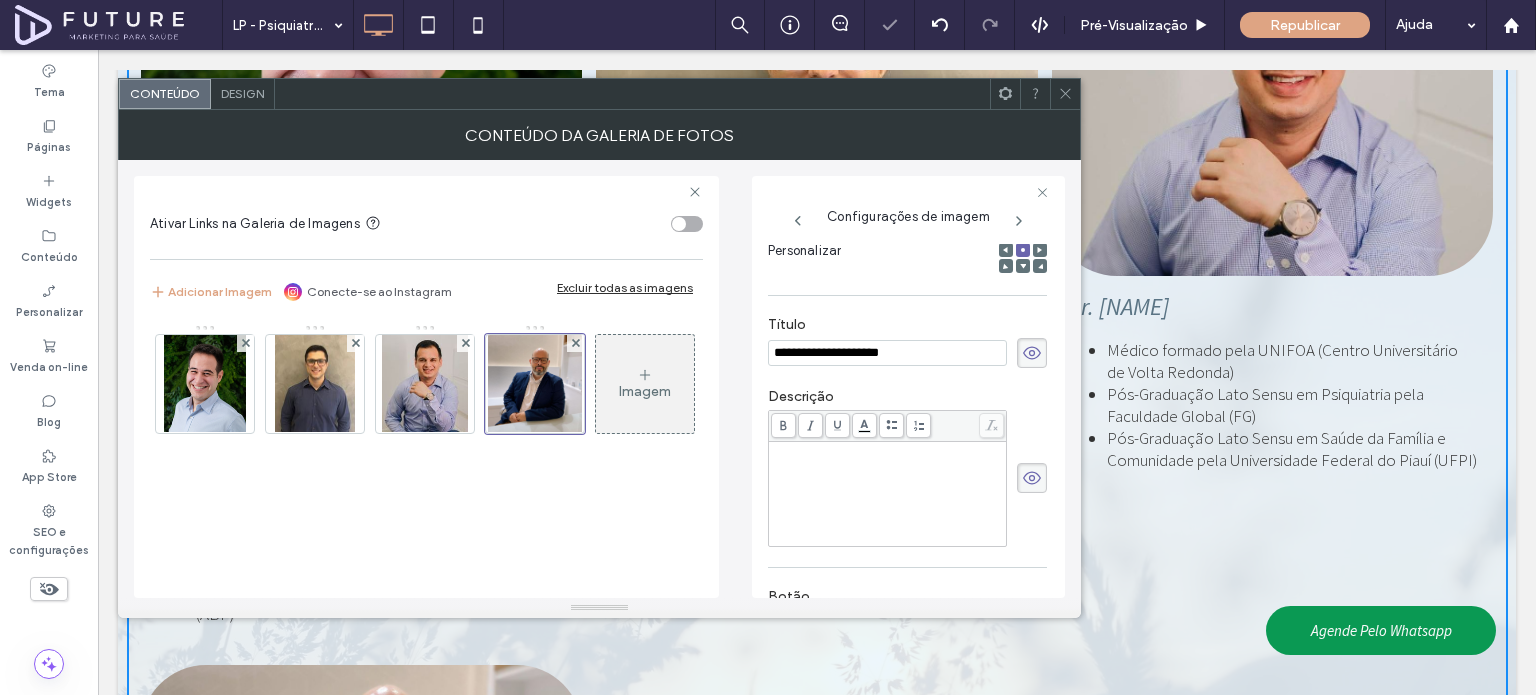 type on "**********" 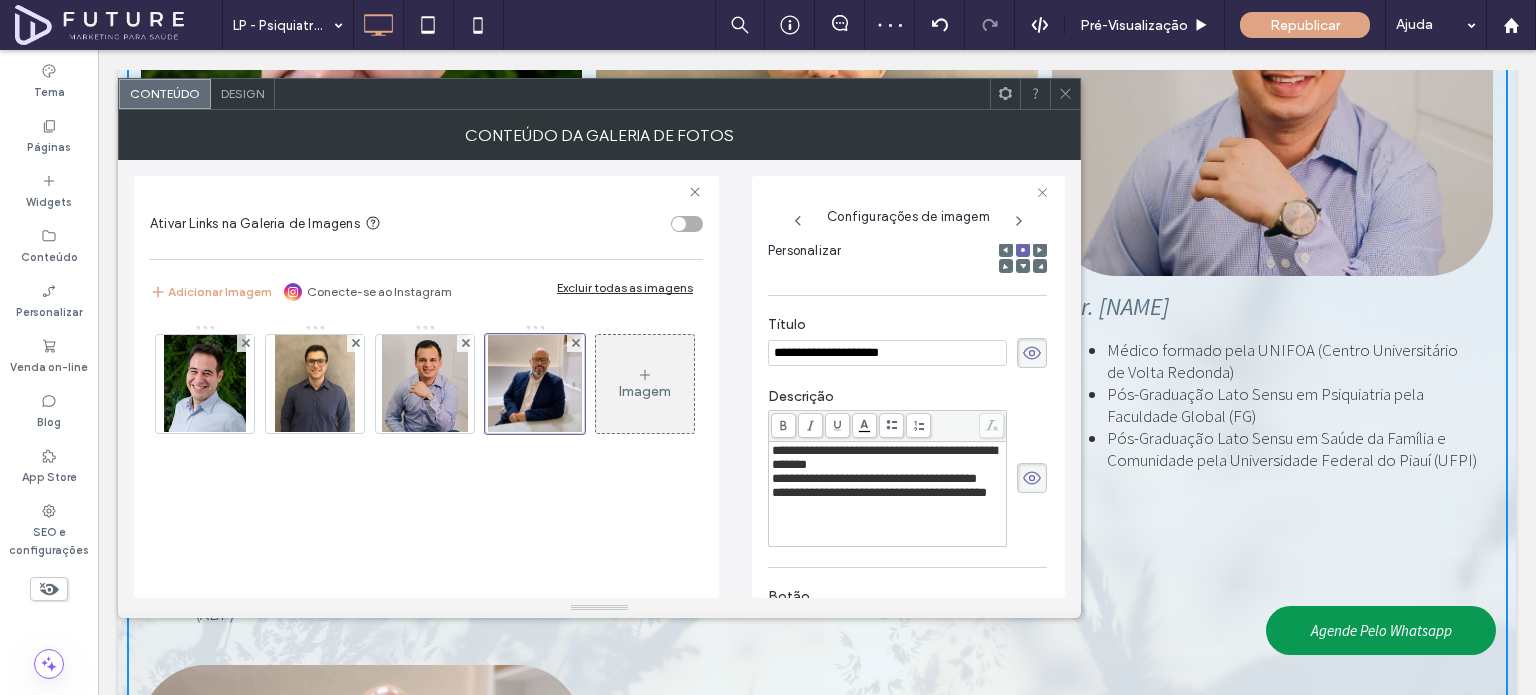 scroll, scrollTop: 7, scrollLeft: 0, axis: vertical 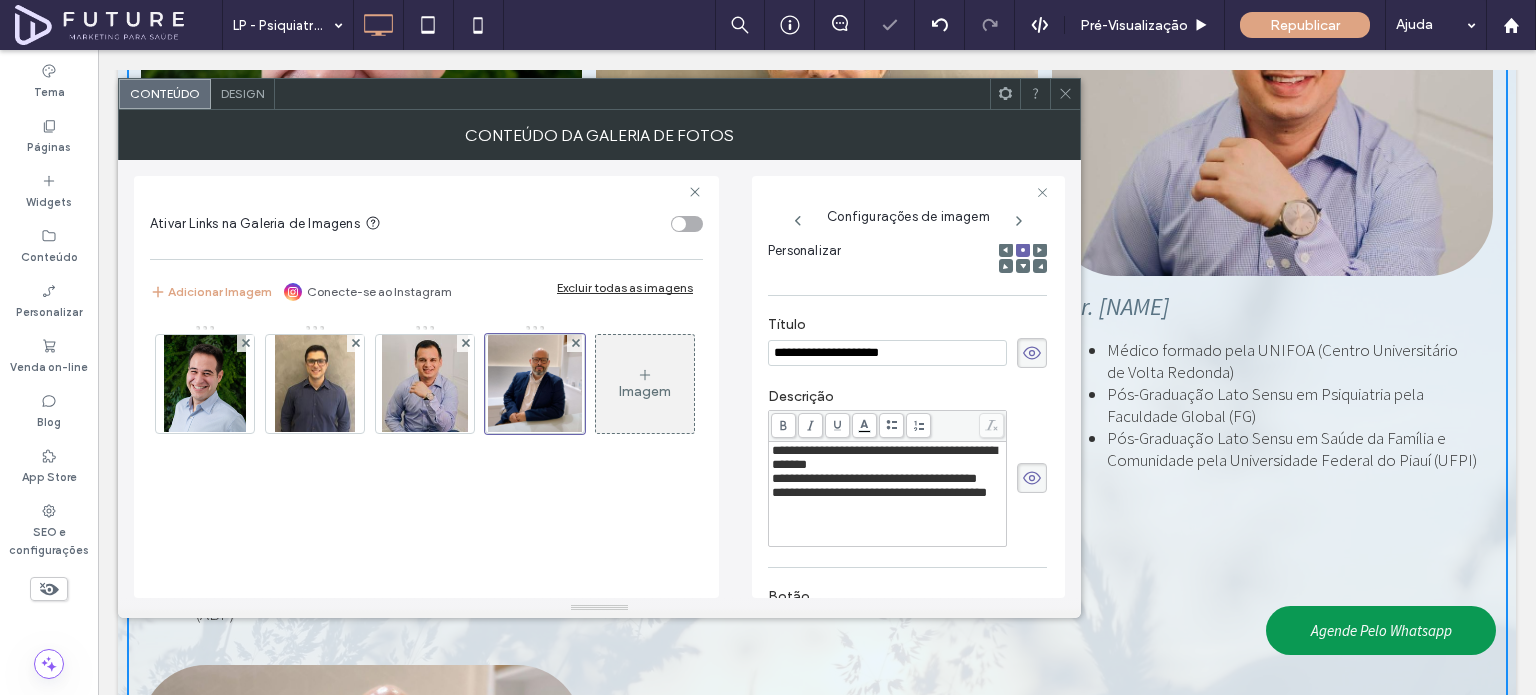 click 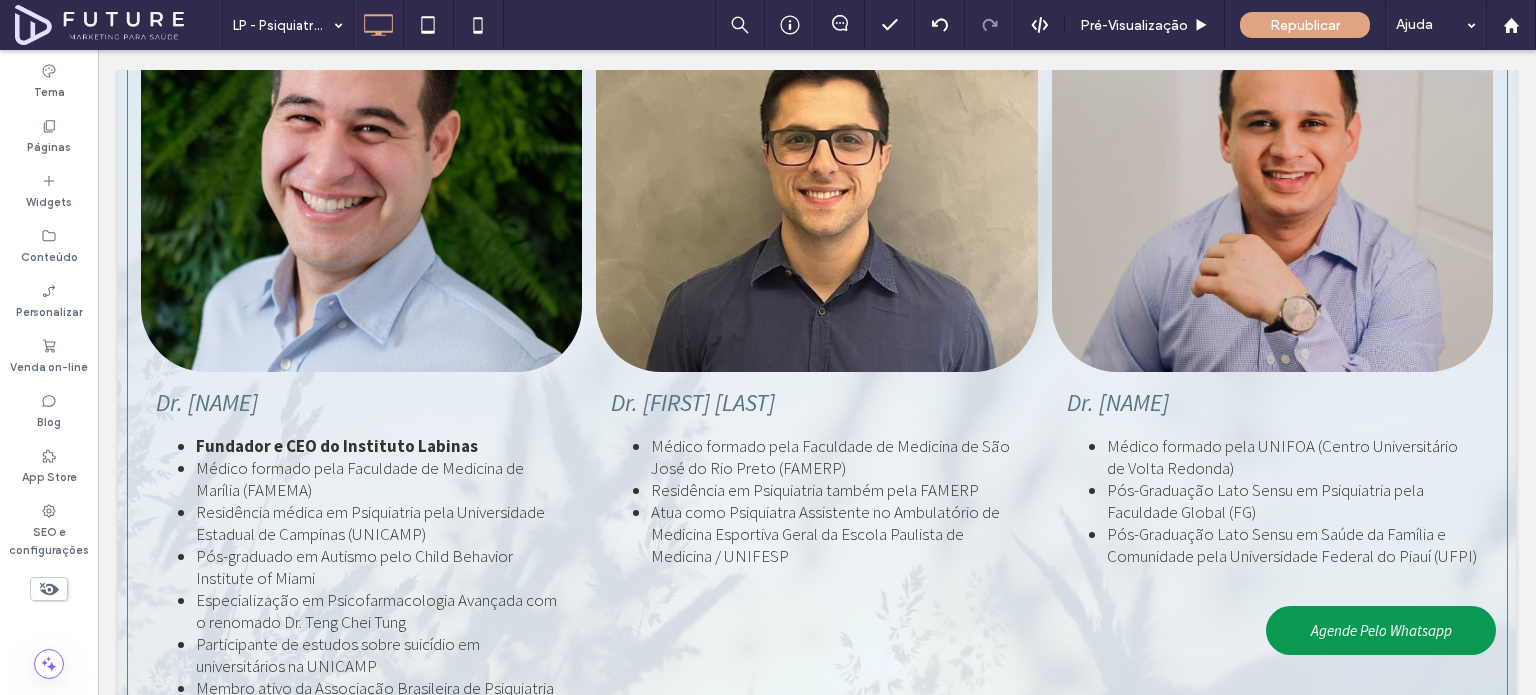 scroll, scrollTop: 1600, scrollLeft: 0, axis: vertical 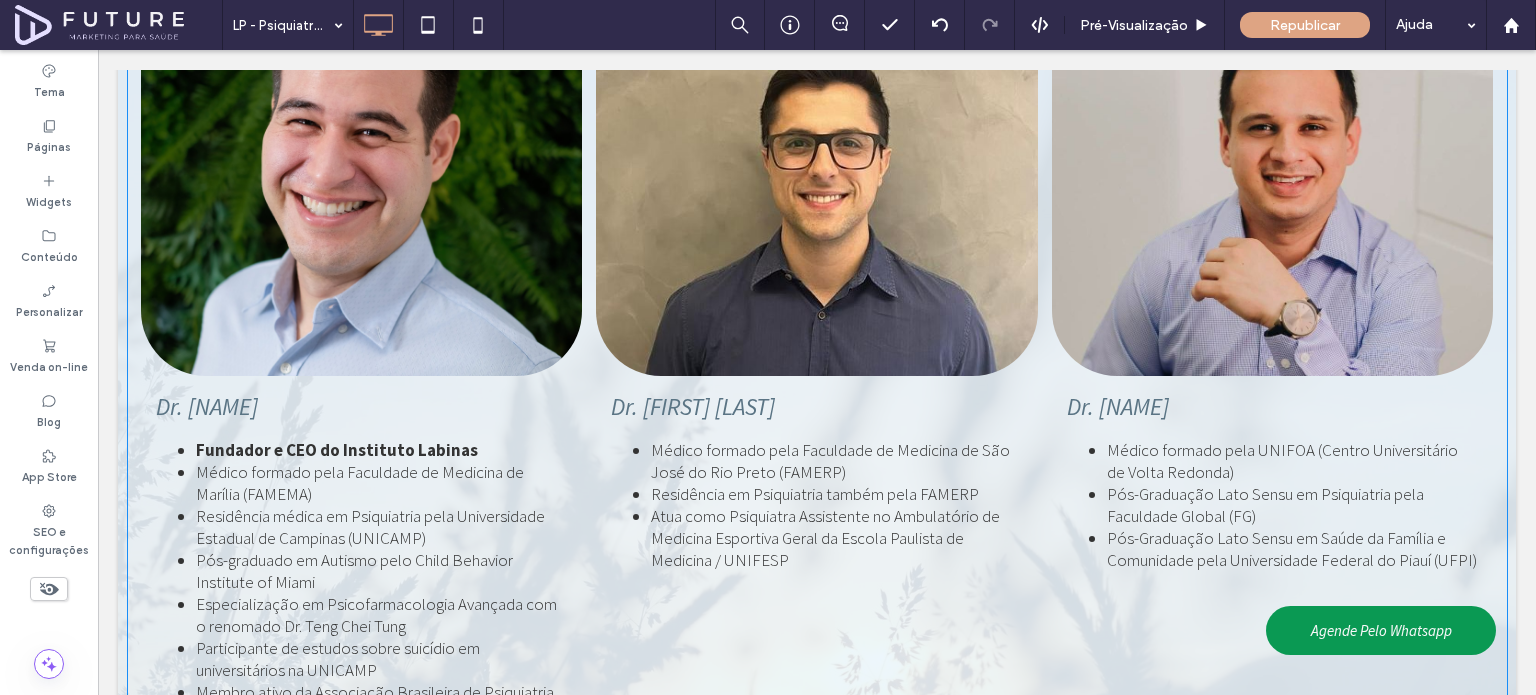 click at bounding box center [362, 186] 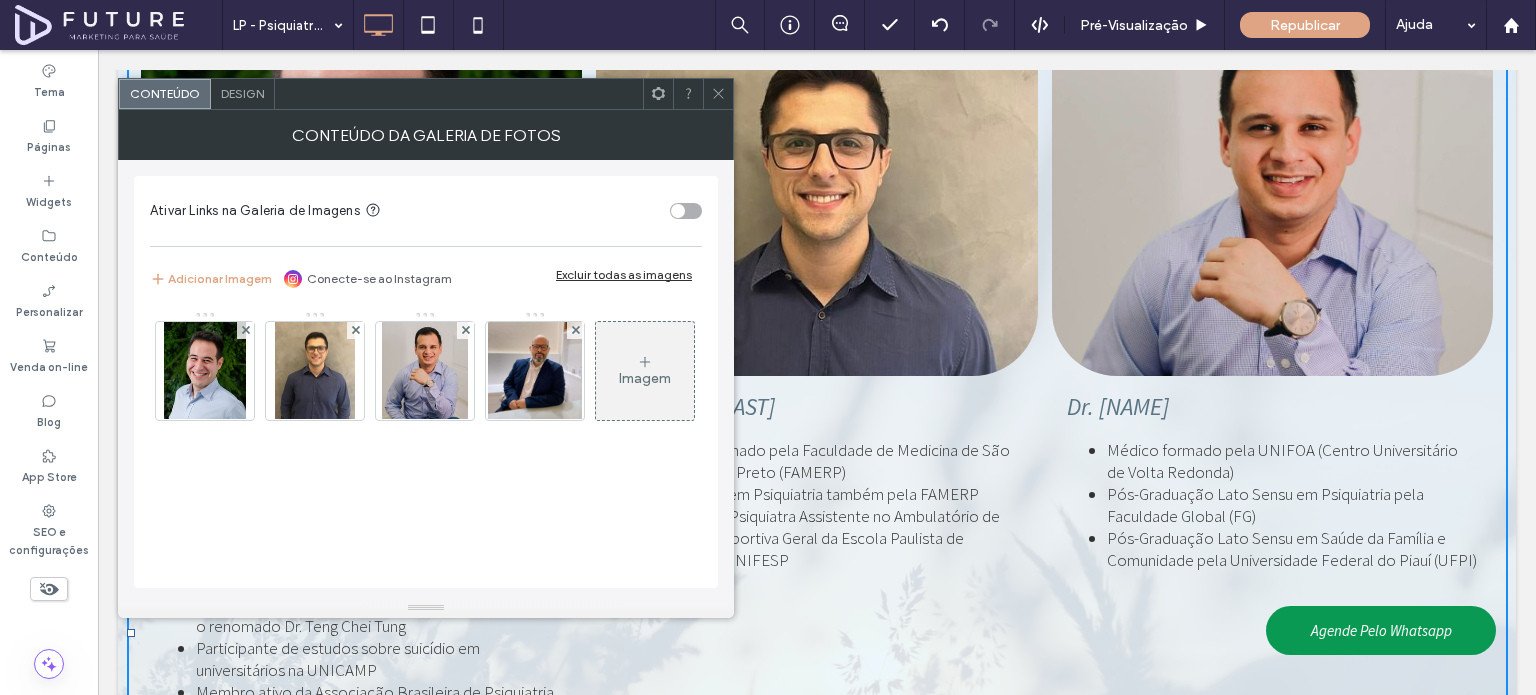 click on "Design" at bounding box center [242, 93] 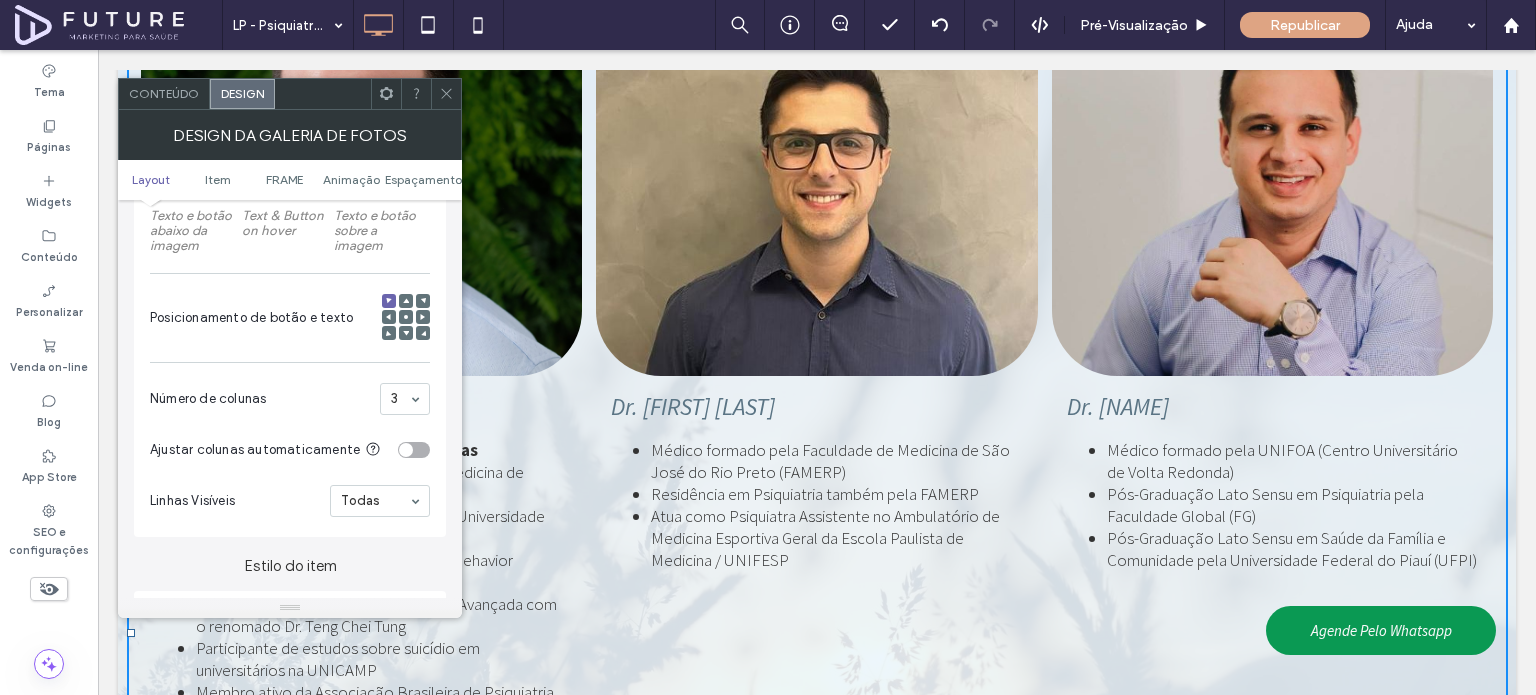 scroll, scrollTop: 400, scrollLeft: 0, axis: vertical 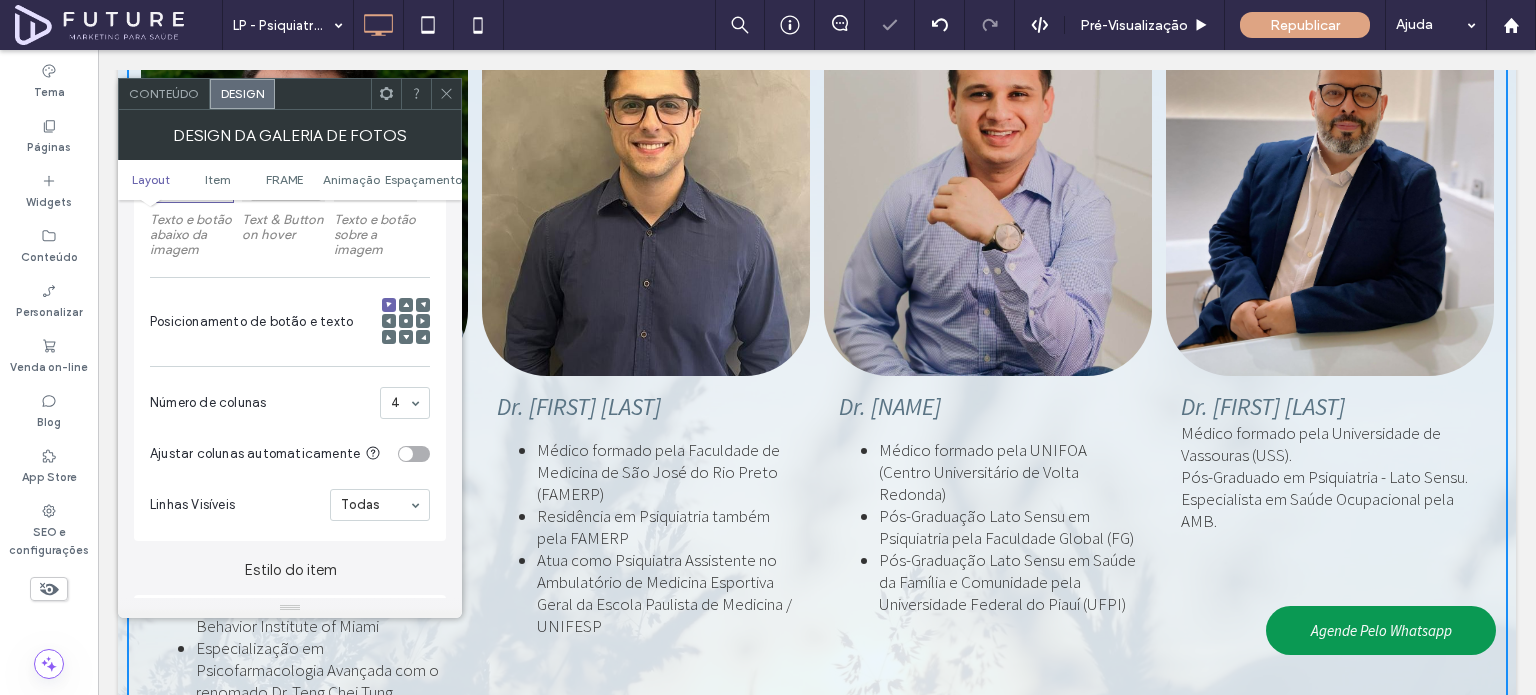 click at bounding box center (446, 94) 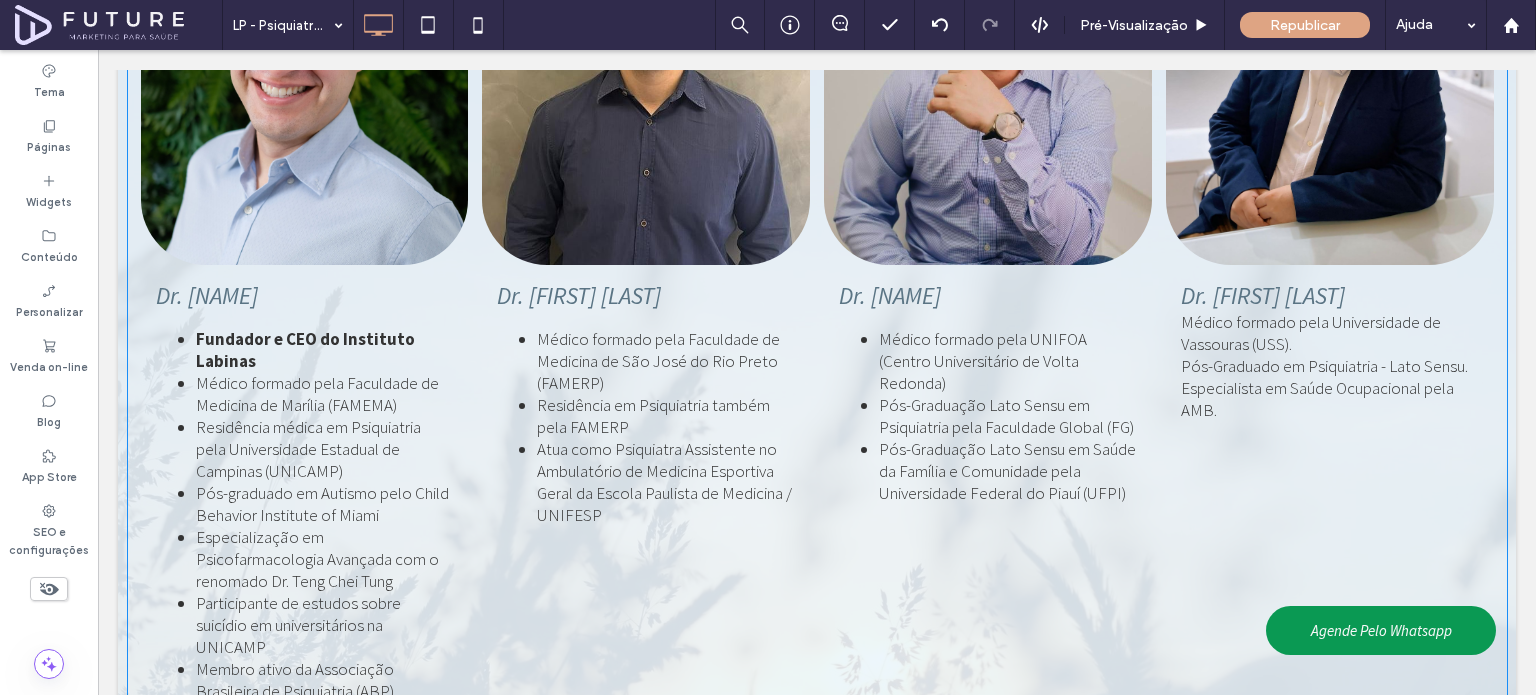 scroll, scrollTop: 1700, scrollLeft: 0, axis: vertical 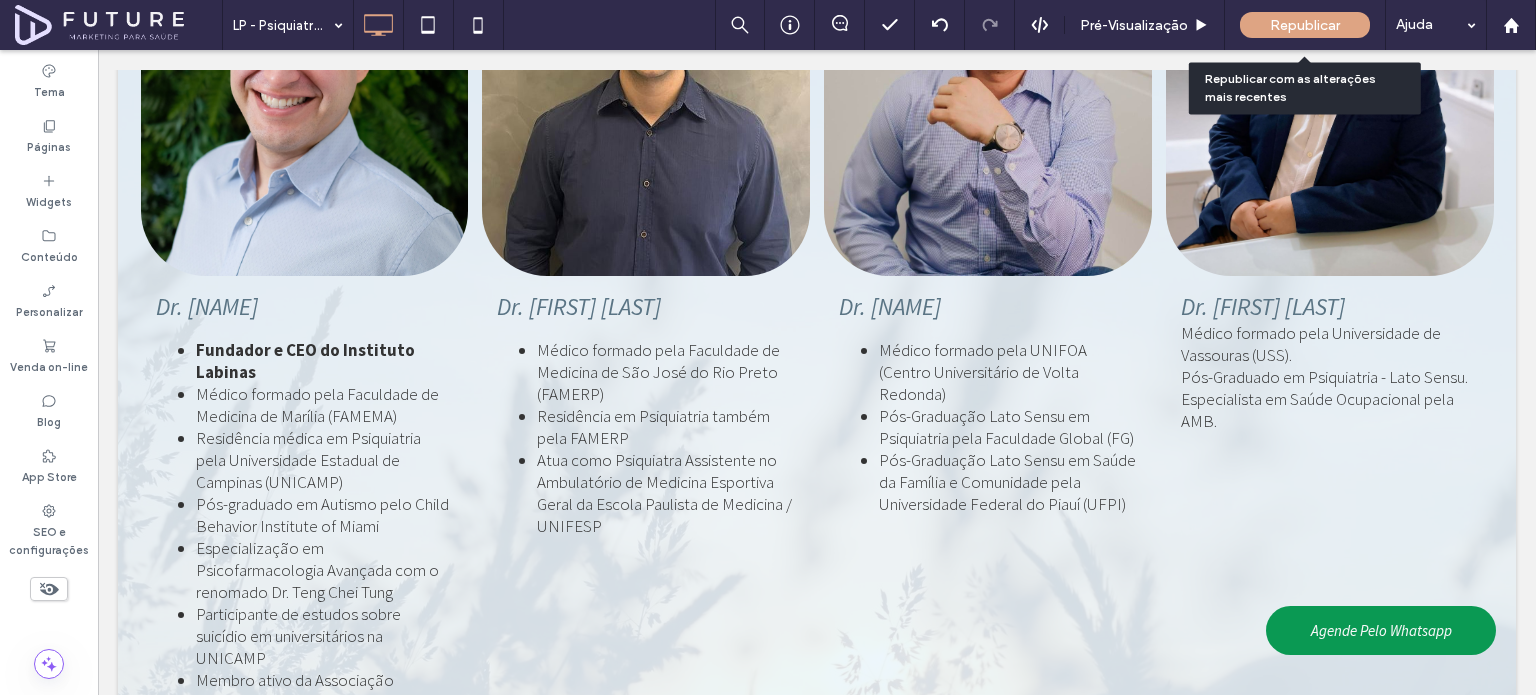 click on "Republicar" at bounding box center [1305, 25] 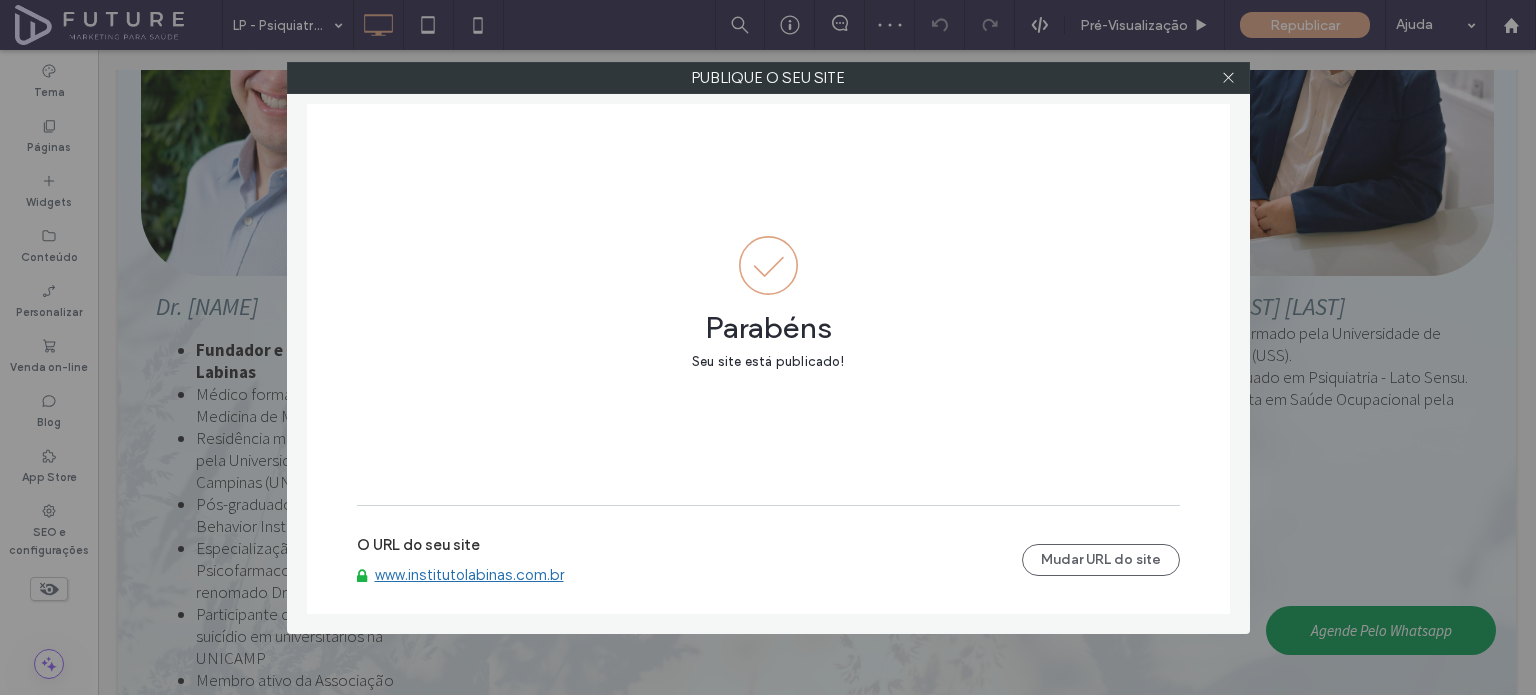 click on "www.institutolabinas.com.br" at bounding box center [469, 575] 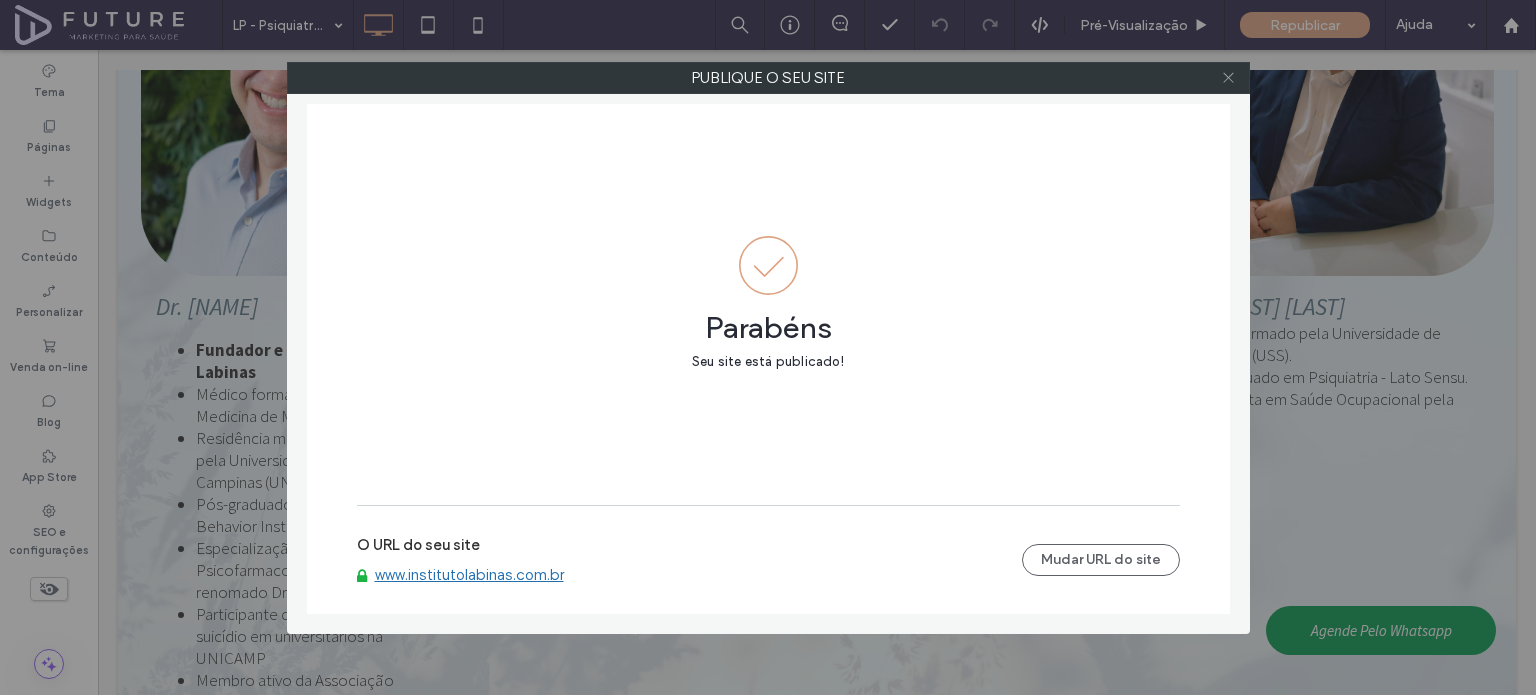 click 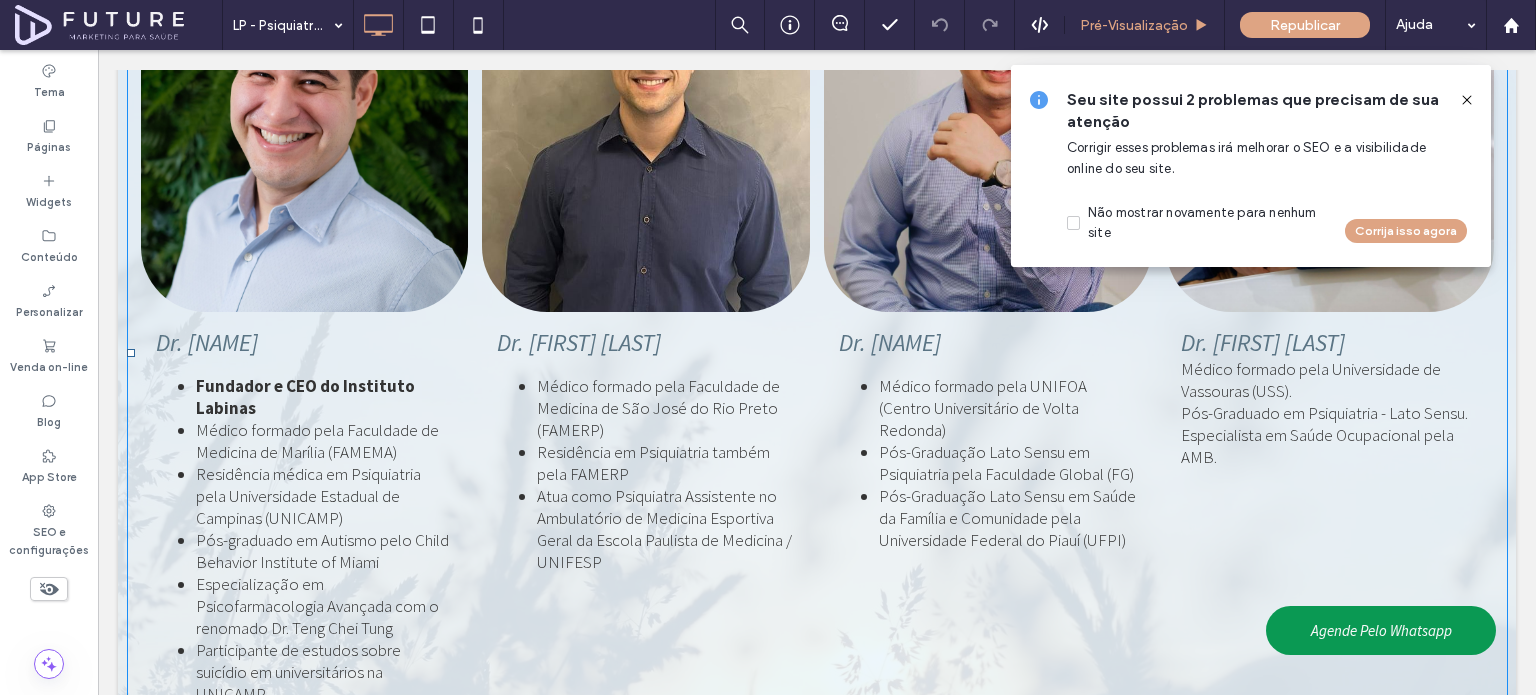 scroll, scrollTop: 1600, scrollLeft: 0, axis: vertical 